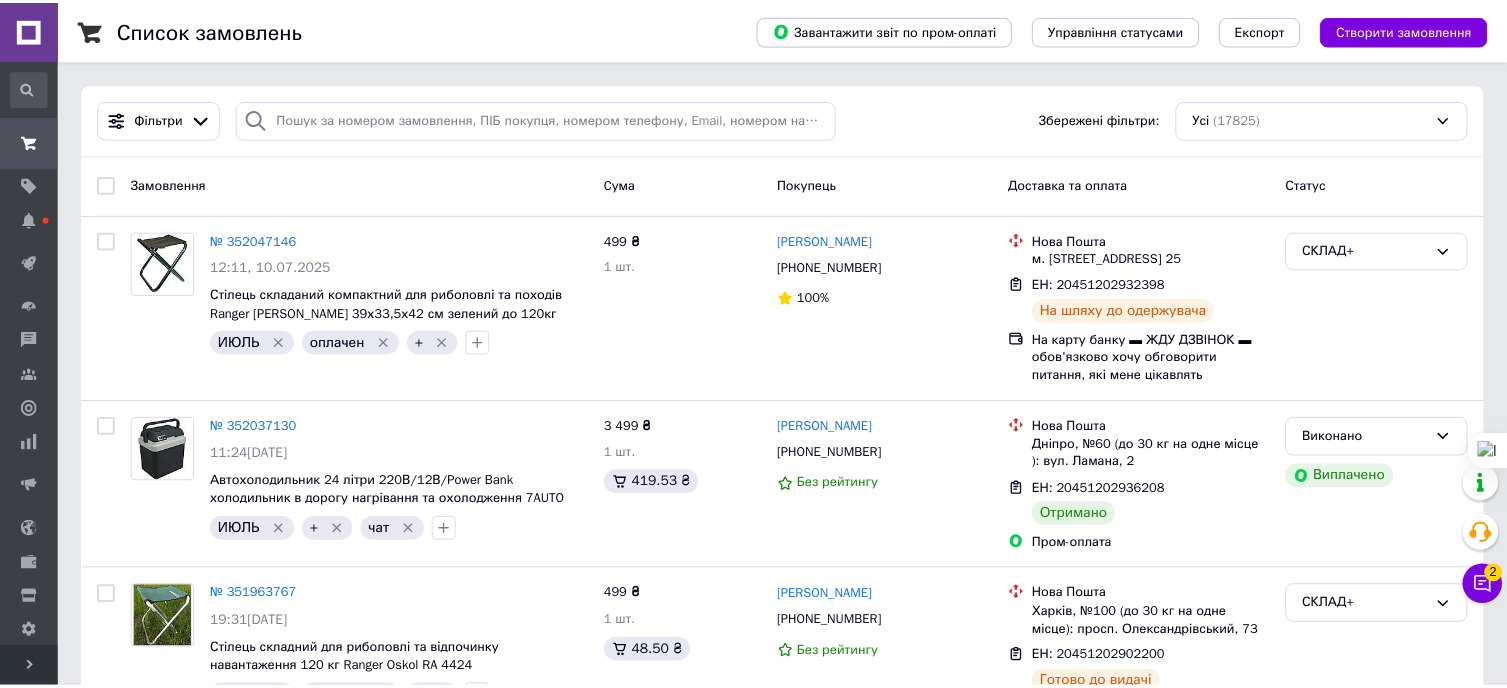scroll, scrollTop: 0, scrollLeft: 0, axis: both 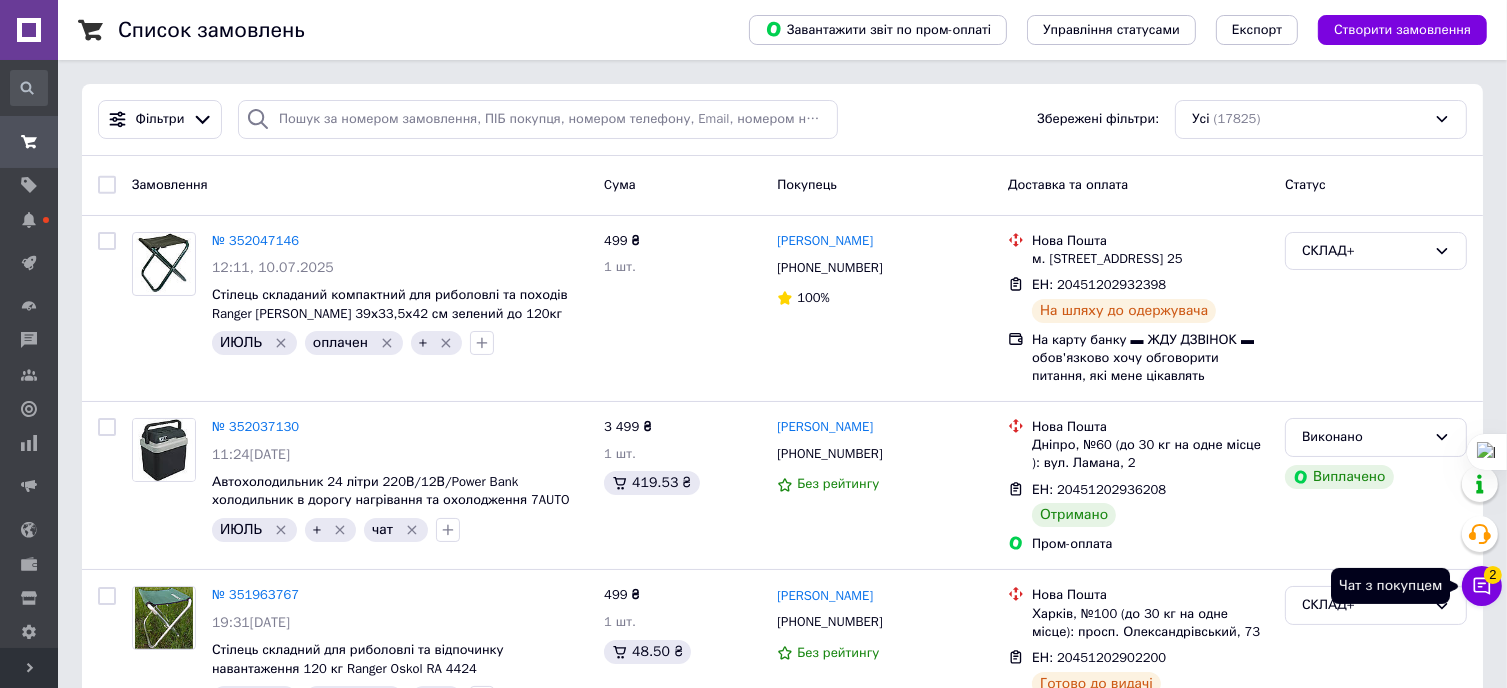 click 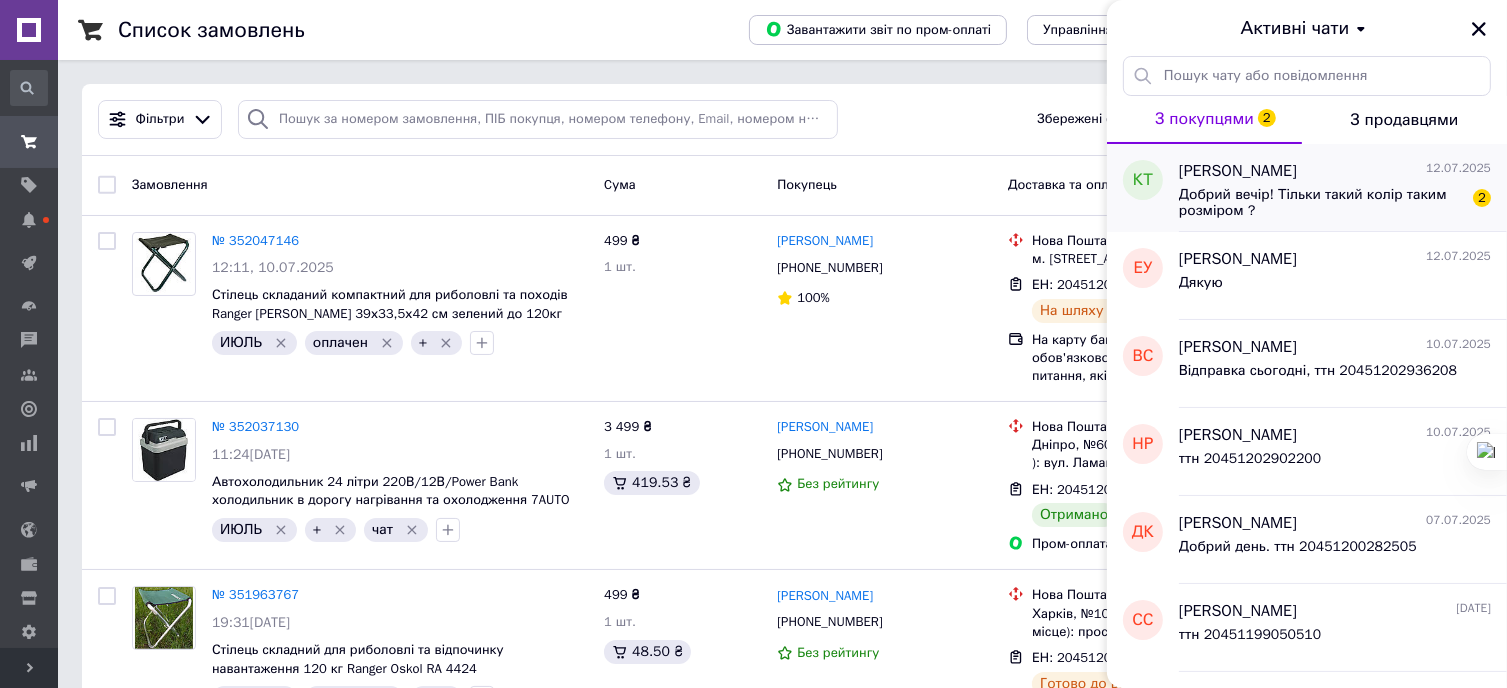 click on "Добрий вечір!
Тільки такий колір таким розміром ?" at bounding box center [1321, 203] 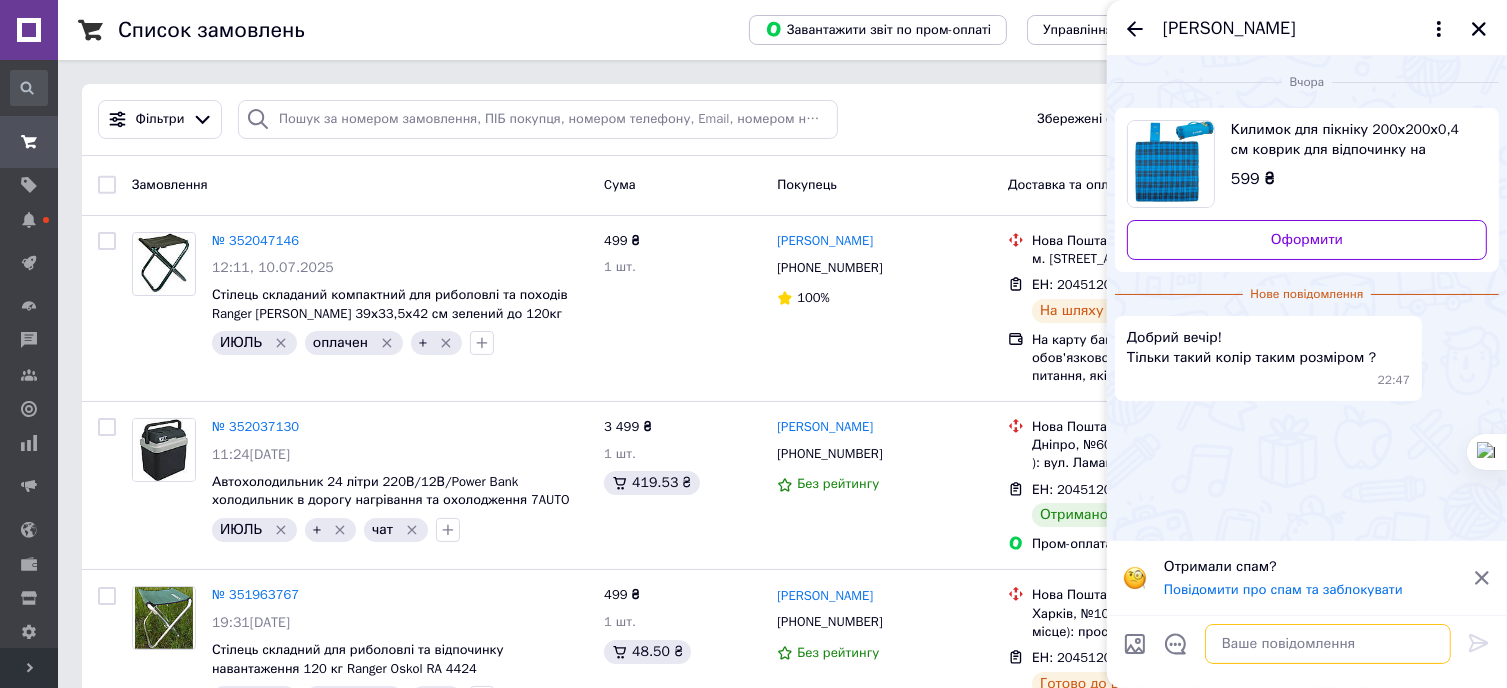 click at bounding box center [1328, 644] 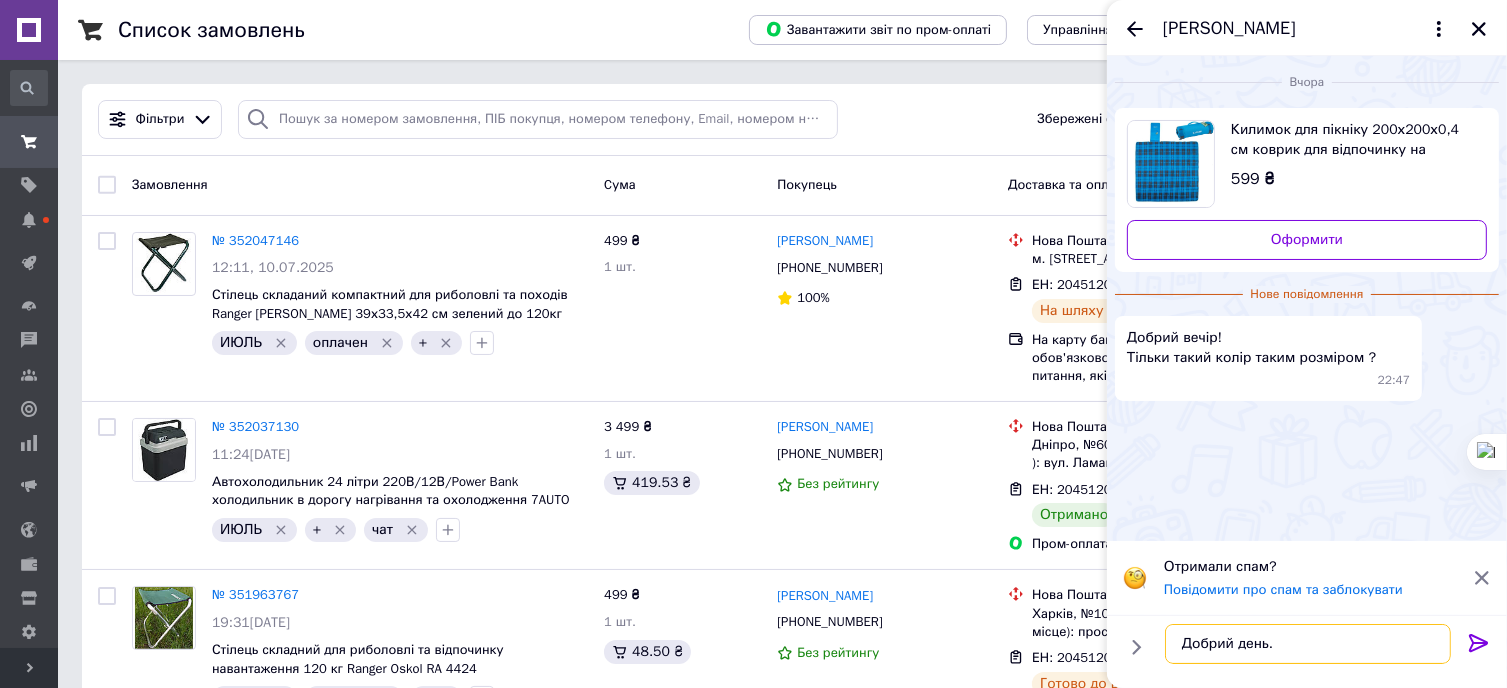 type on "Добрий день." 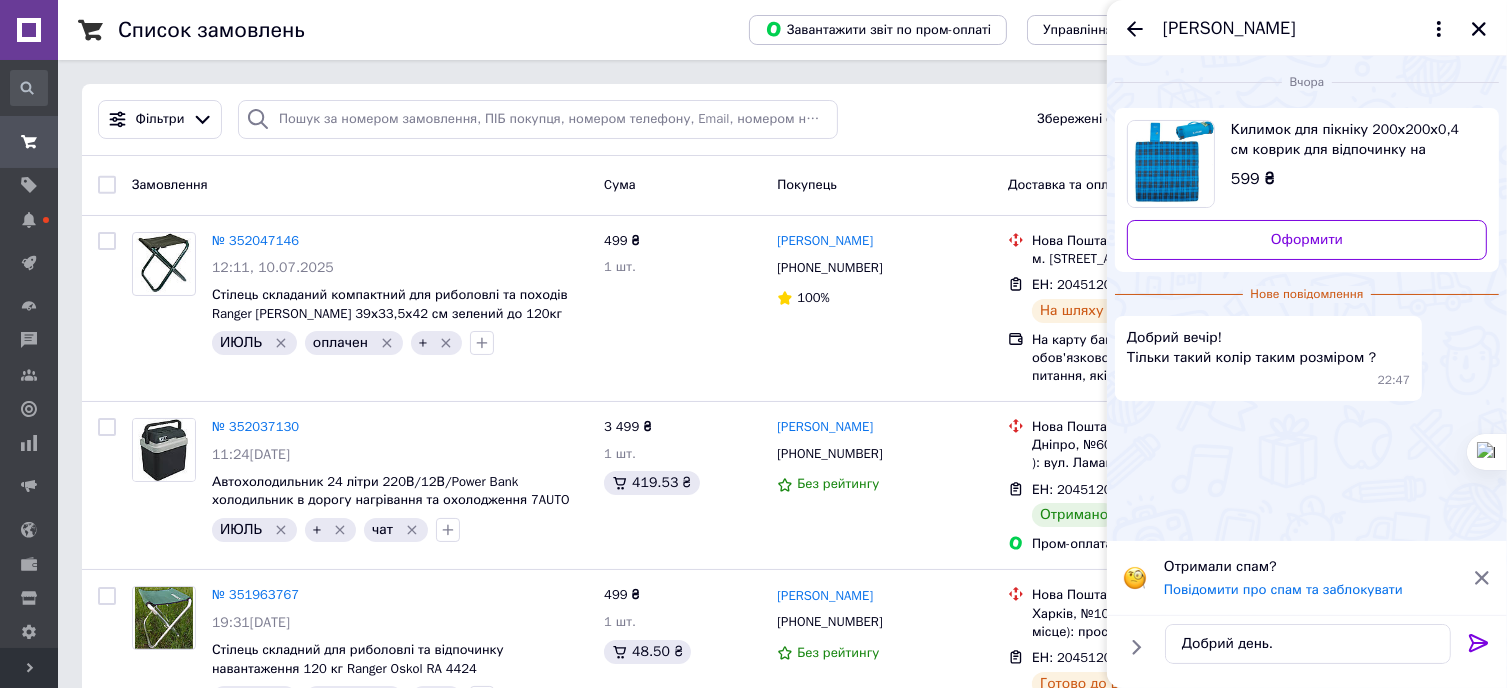 drag, startPoint x: 1482, startPoint y: 643, endPoint x: 1452, endPoint y: 646, distance: 30.149628 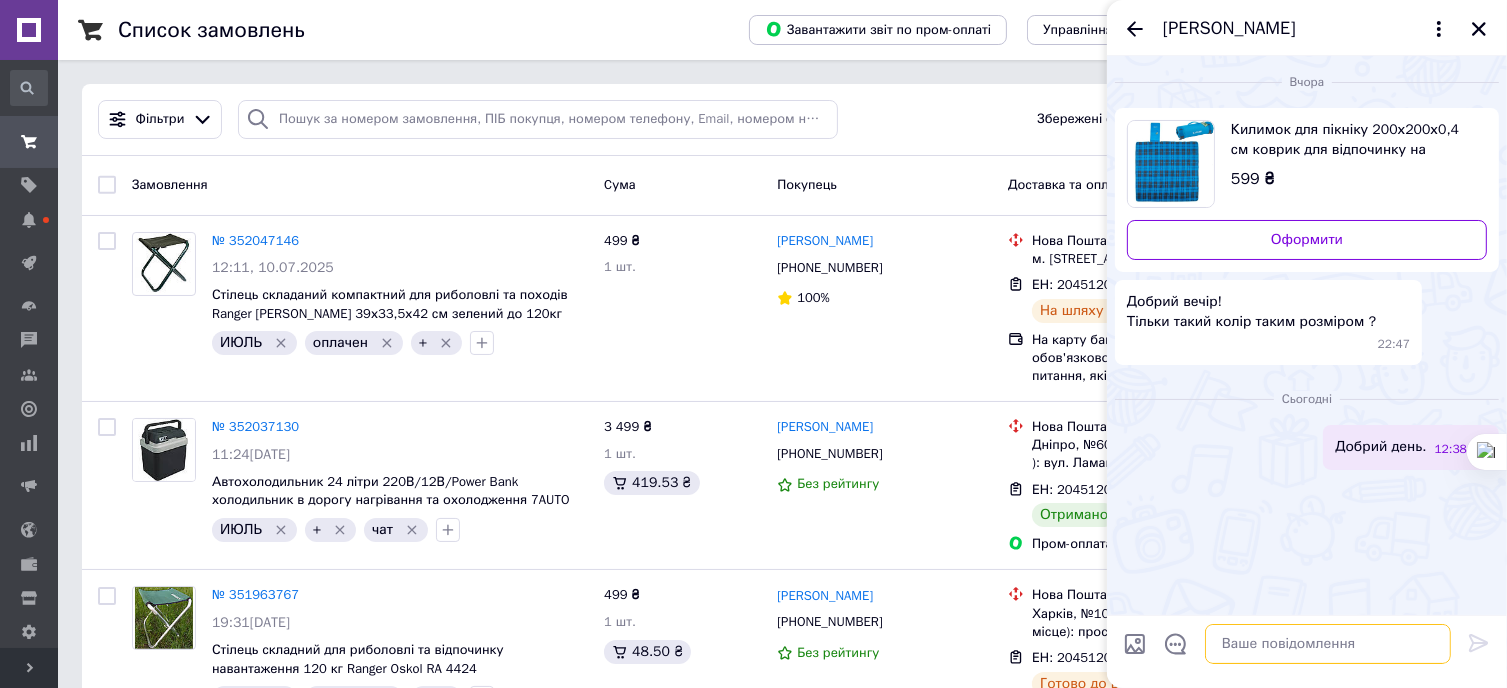 paste on "https://limonad.dp.ua/ua/p1269398915-kilimok-dlya-piknika.html" 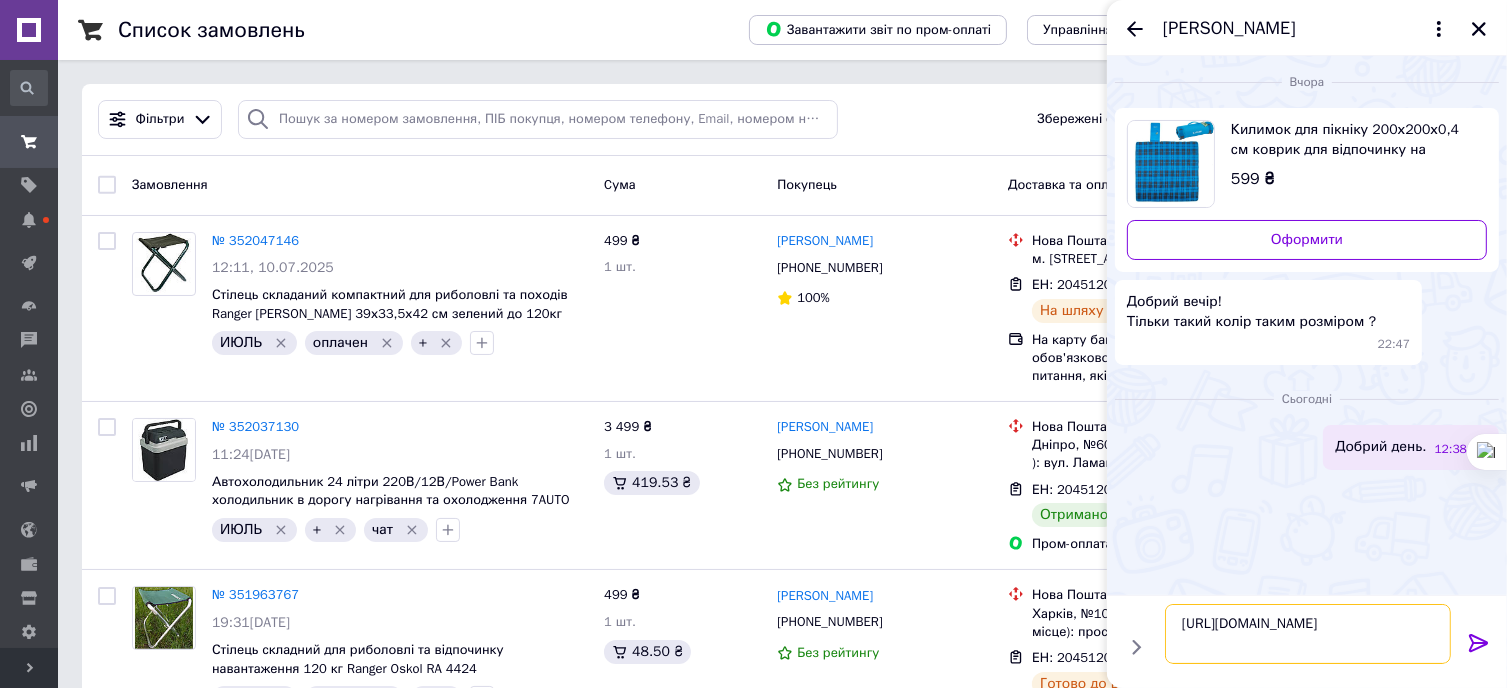 type on "https://limonad.dp.ua/ua/p1269398915-kilimok-dlya-piknika.html" 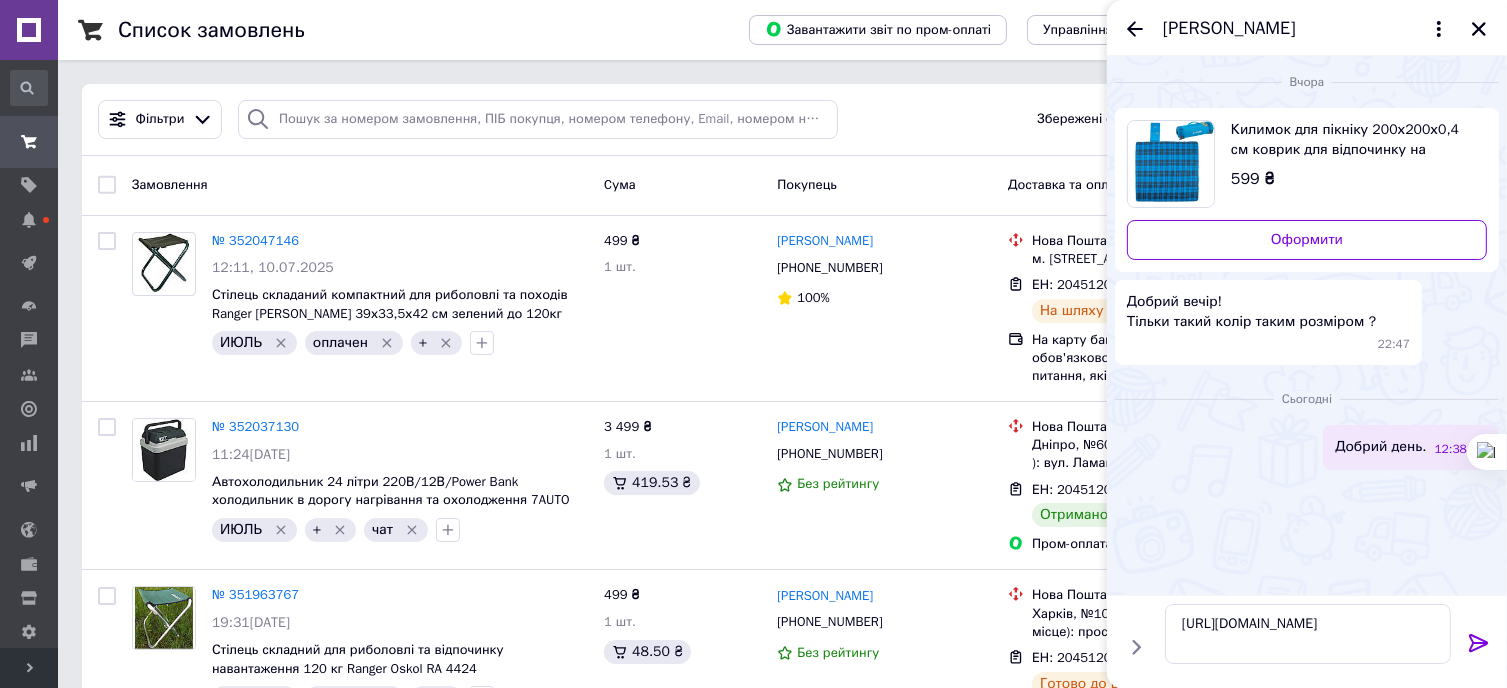 click 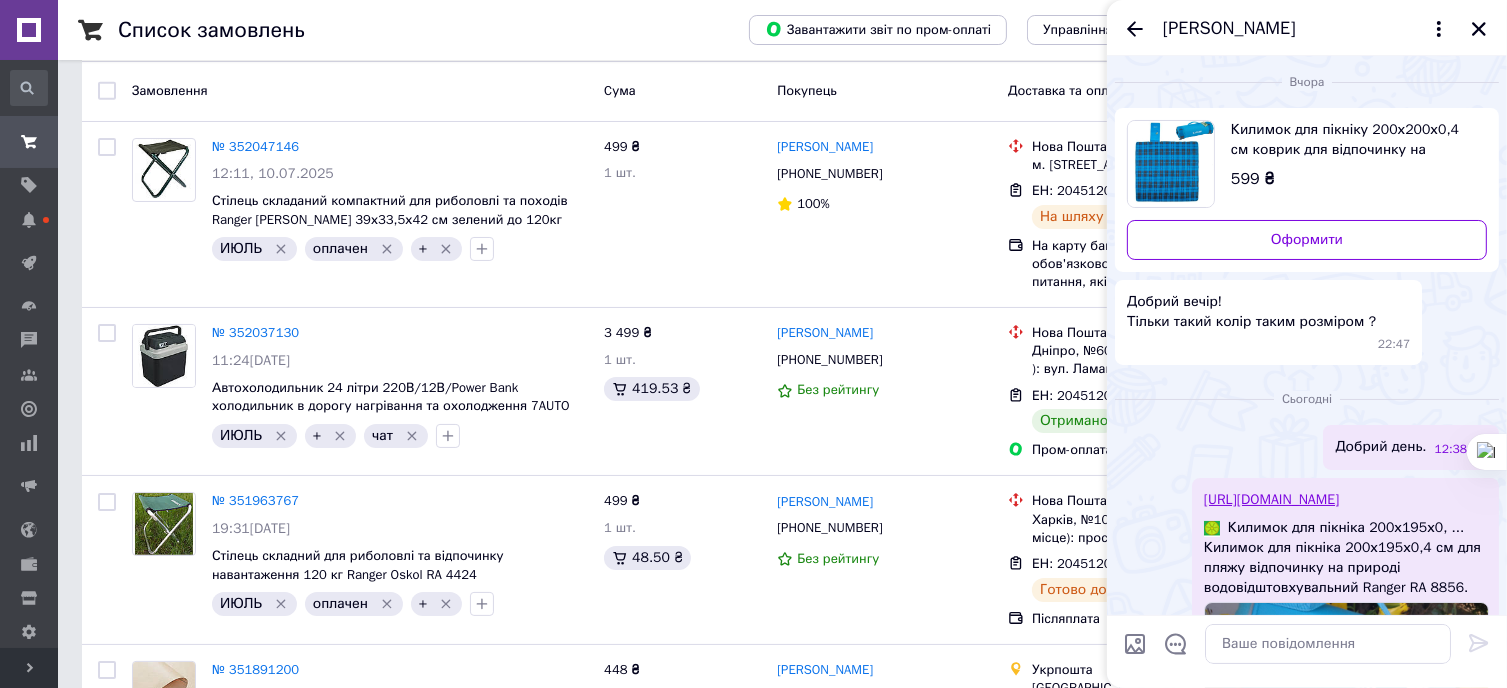 scroll, scrollTop: 0, scrollLeft: 0, axis: both 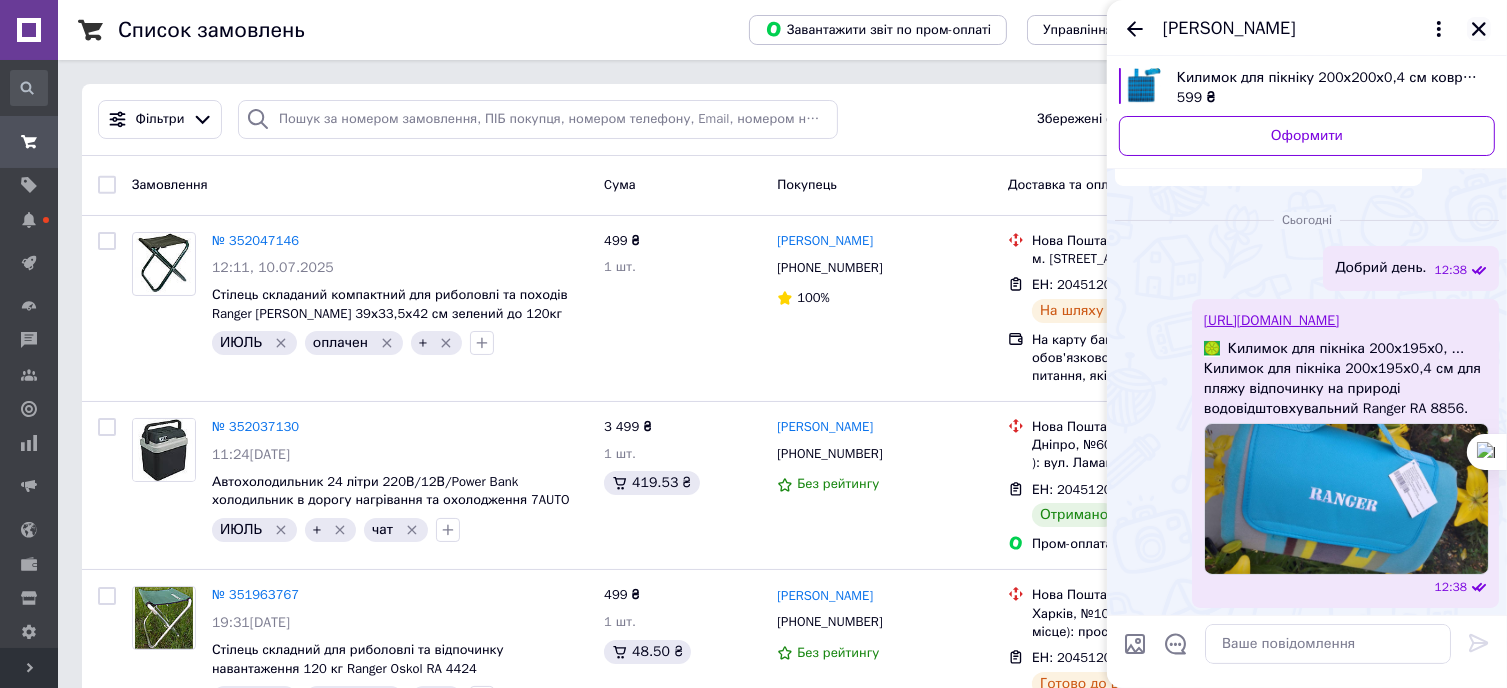 click 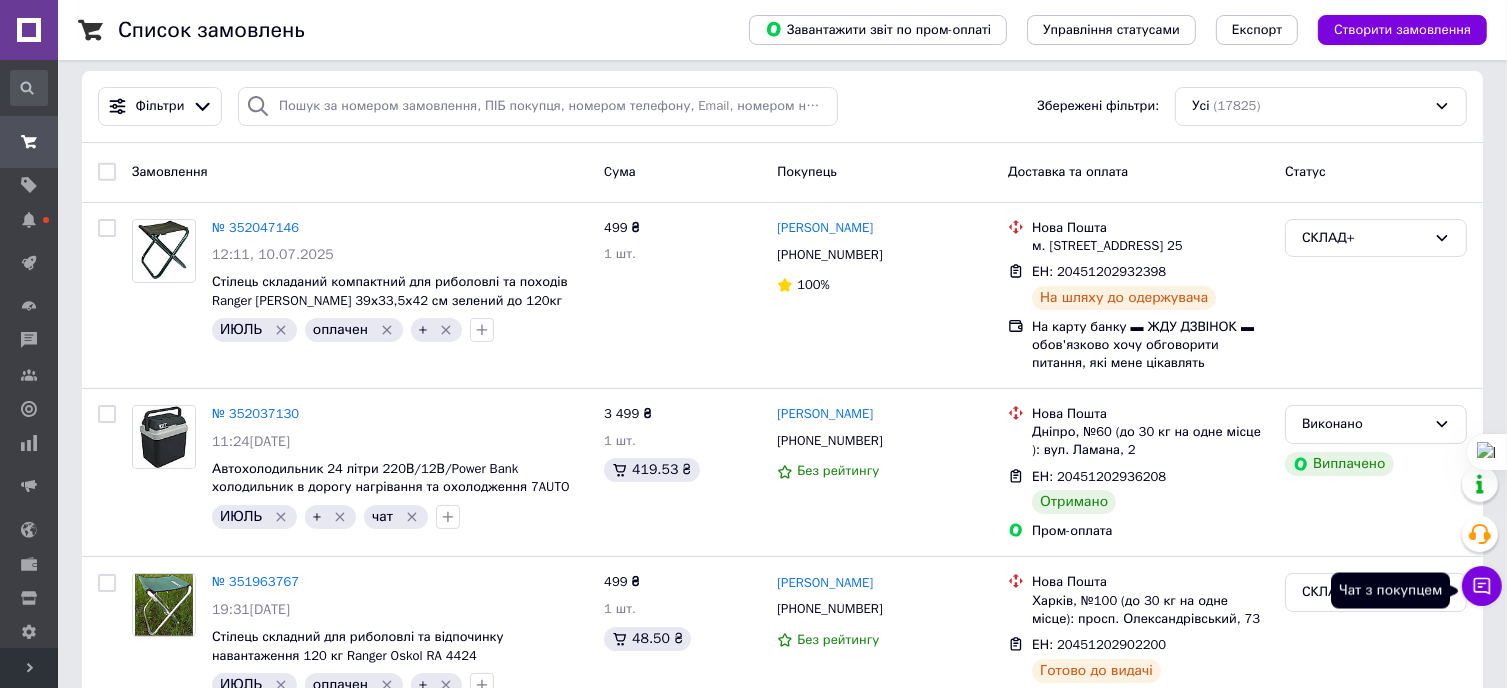 scroll, scrollTop: 4, scrollLeft: 0, axis: vertical 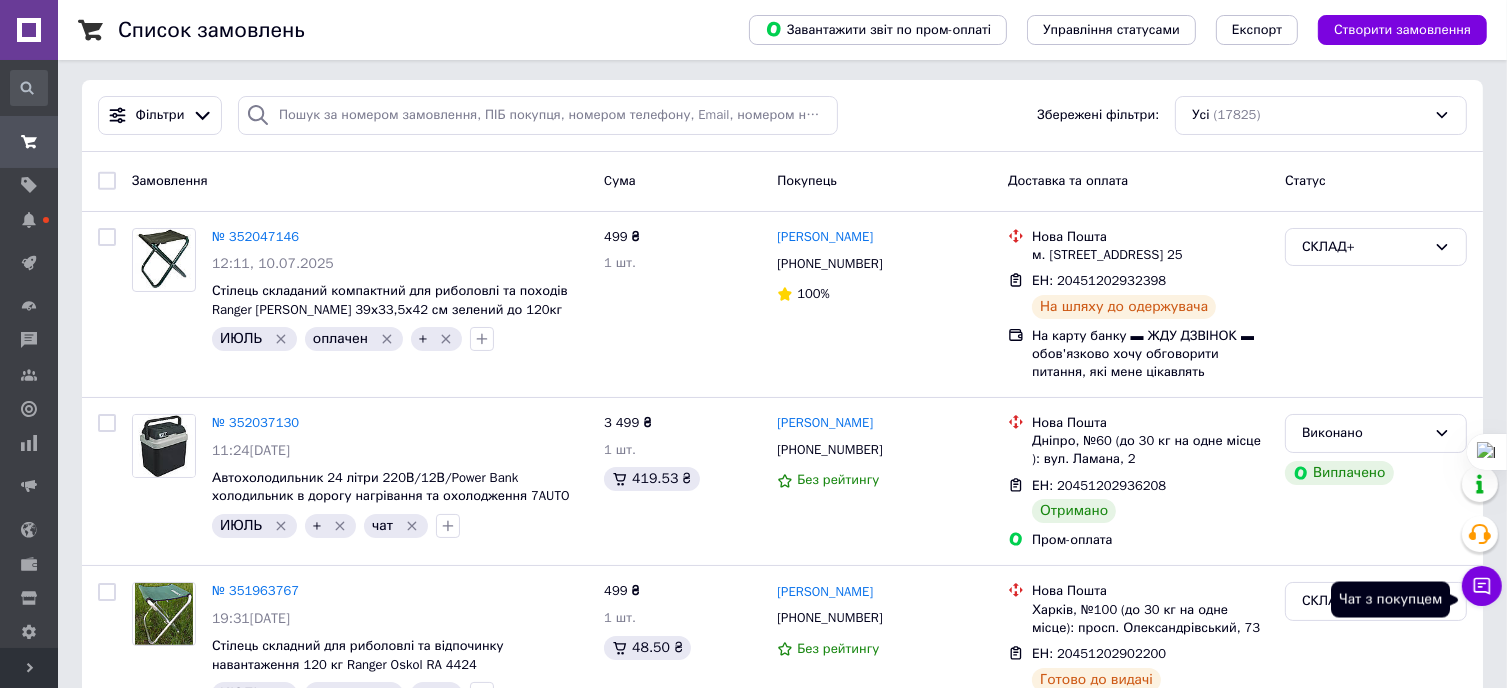 click on "Чат з покупцем" at bounding box center [1482, 586] 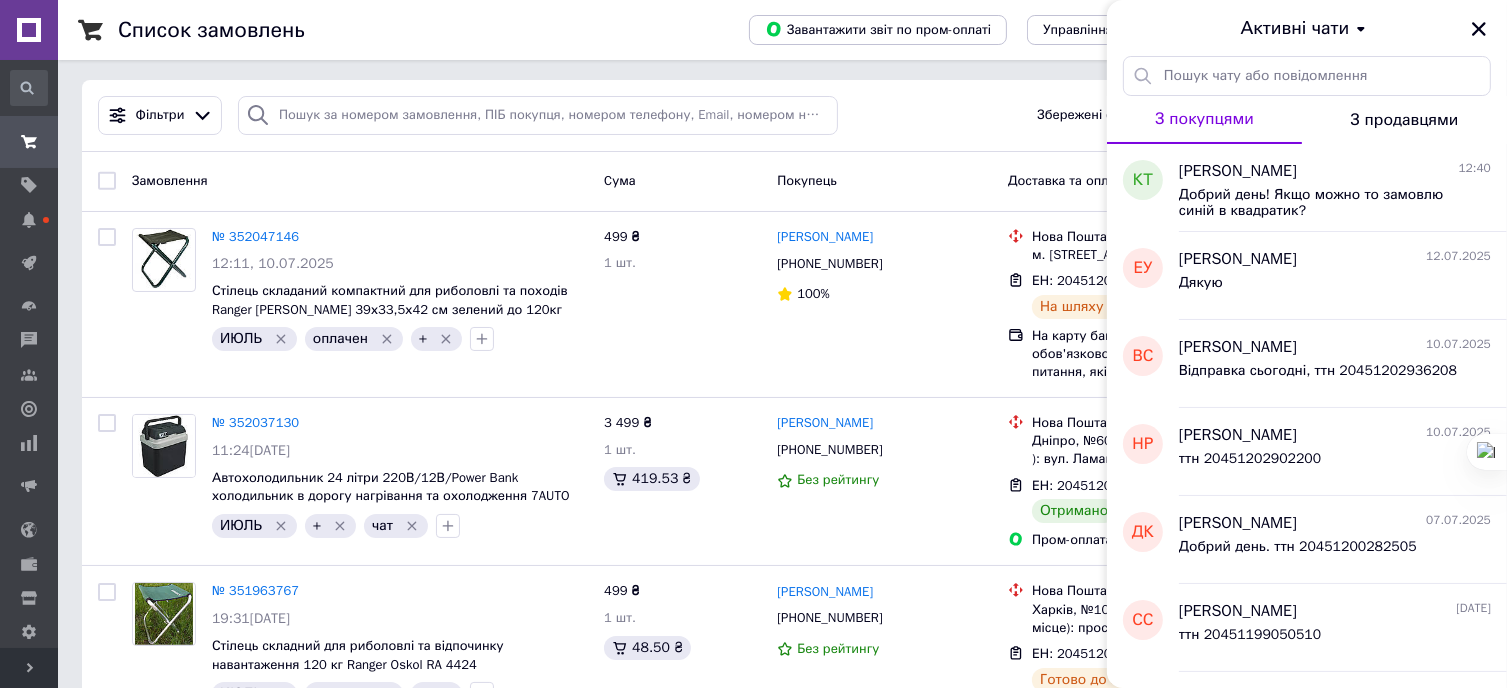 scroll, scrollTop: 0, scrollLeft: 0, axis: both 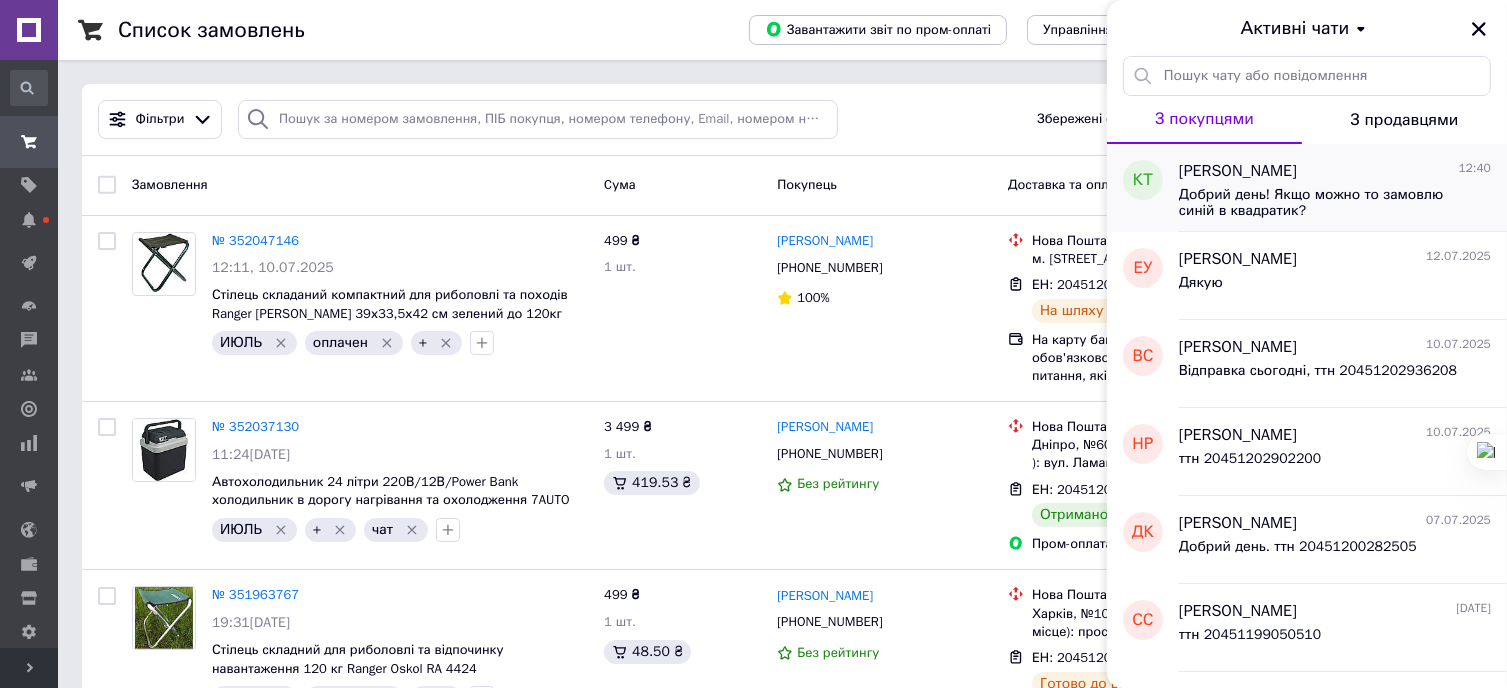 click on "Добрий день!
Якщо можно то замовлю синій в квадратик?" at bounding box center (1321, 203) 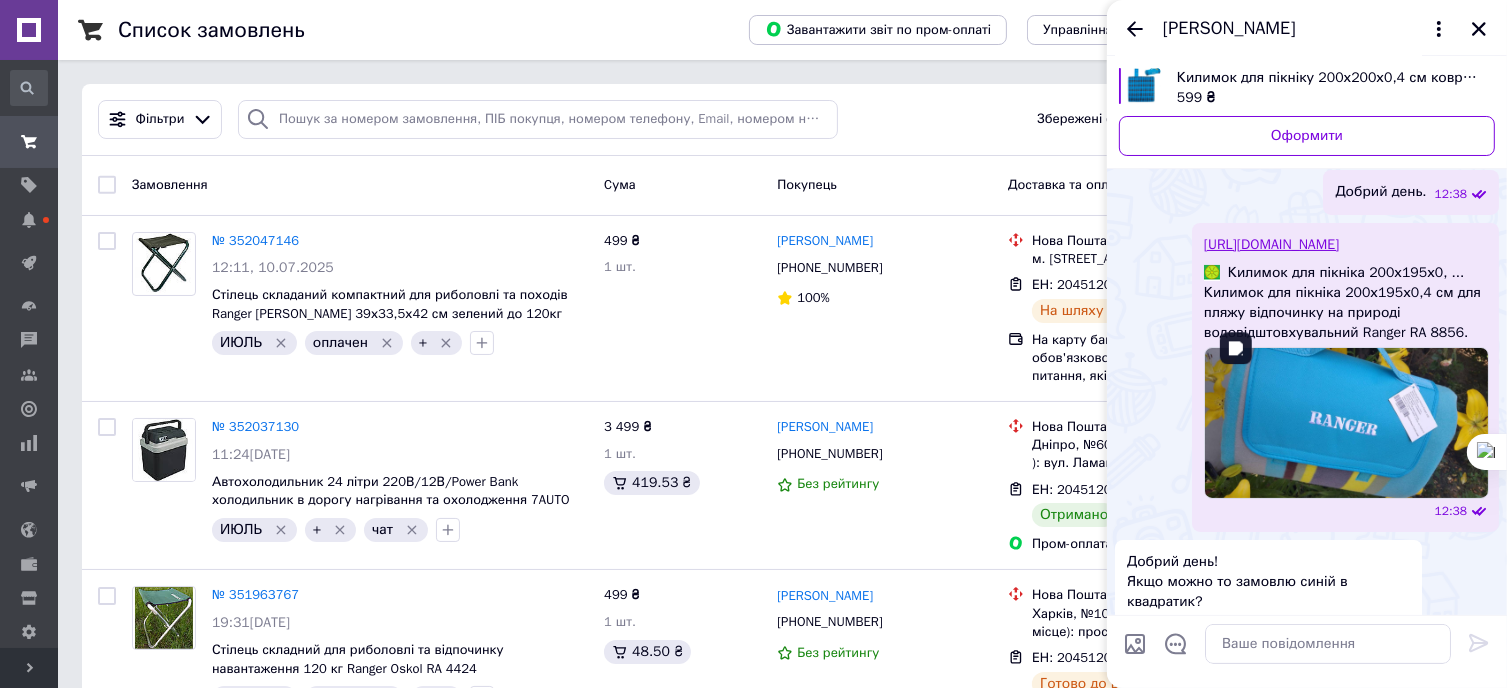 scroll, scrollTop: 241, scrollLeft: 0, axis: vertical 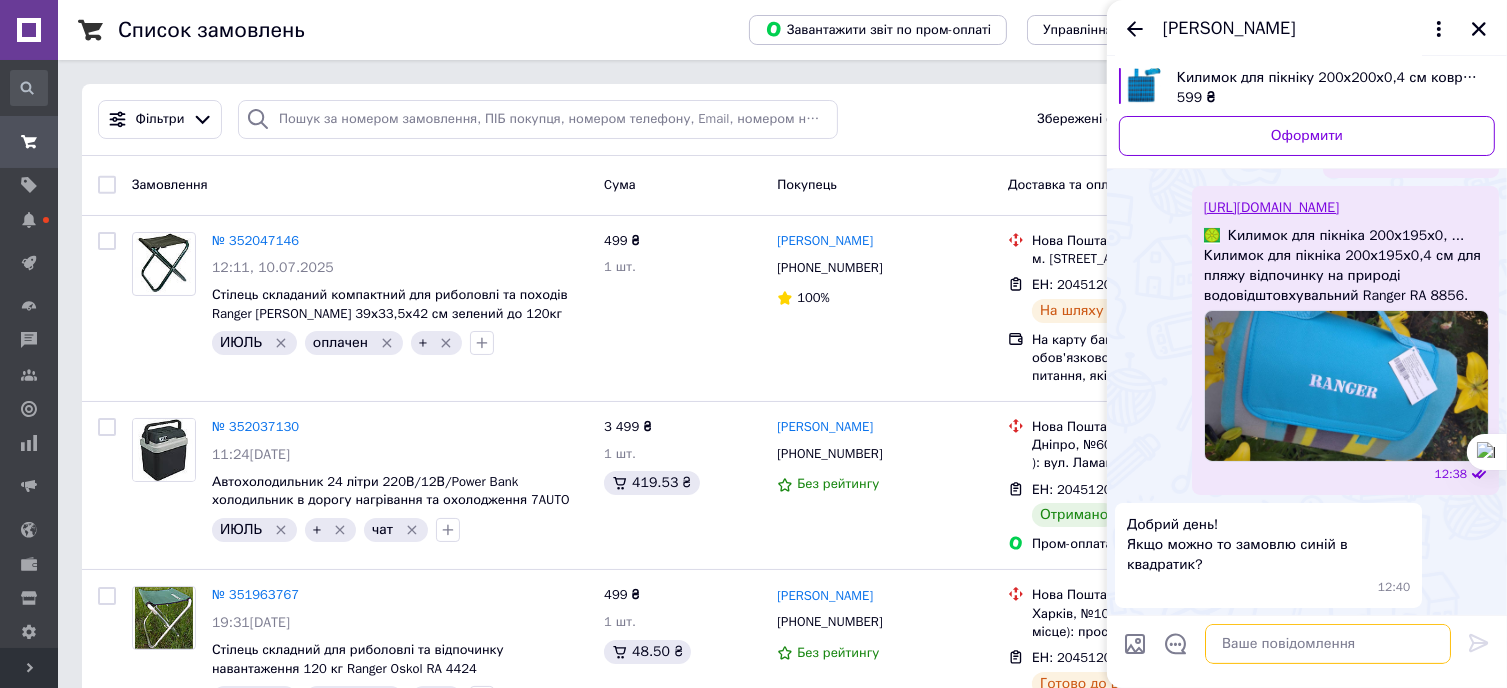 drag, startPoint x: 1265, startPoint y: 645, endPoint x: 1376, endPoint y: 673, distance: 114.47707 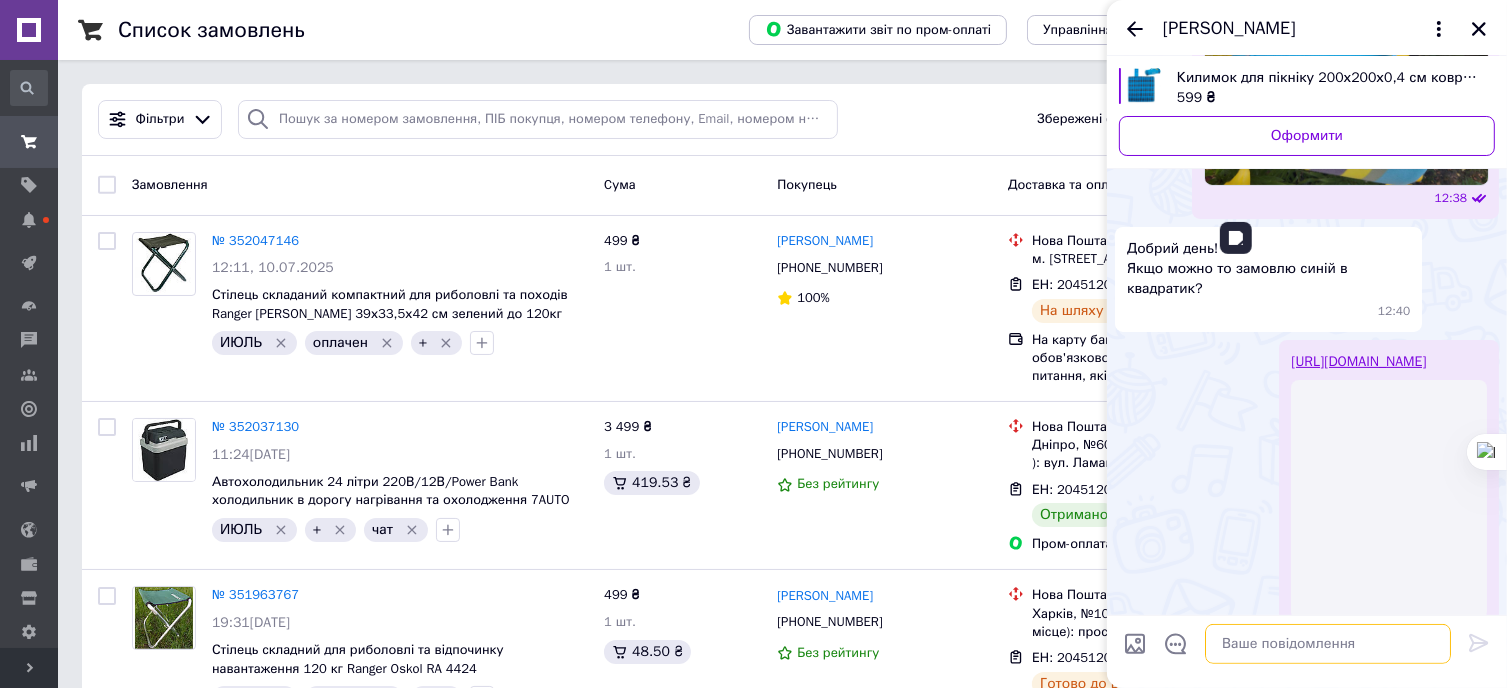 scroll, scrollTop: 582, scrollLeft: 0, axis: vertical 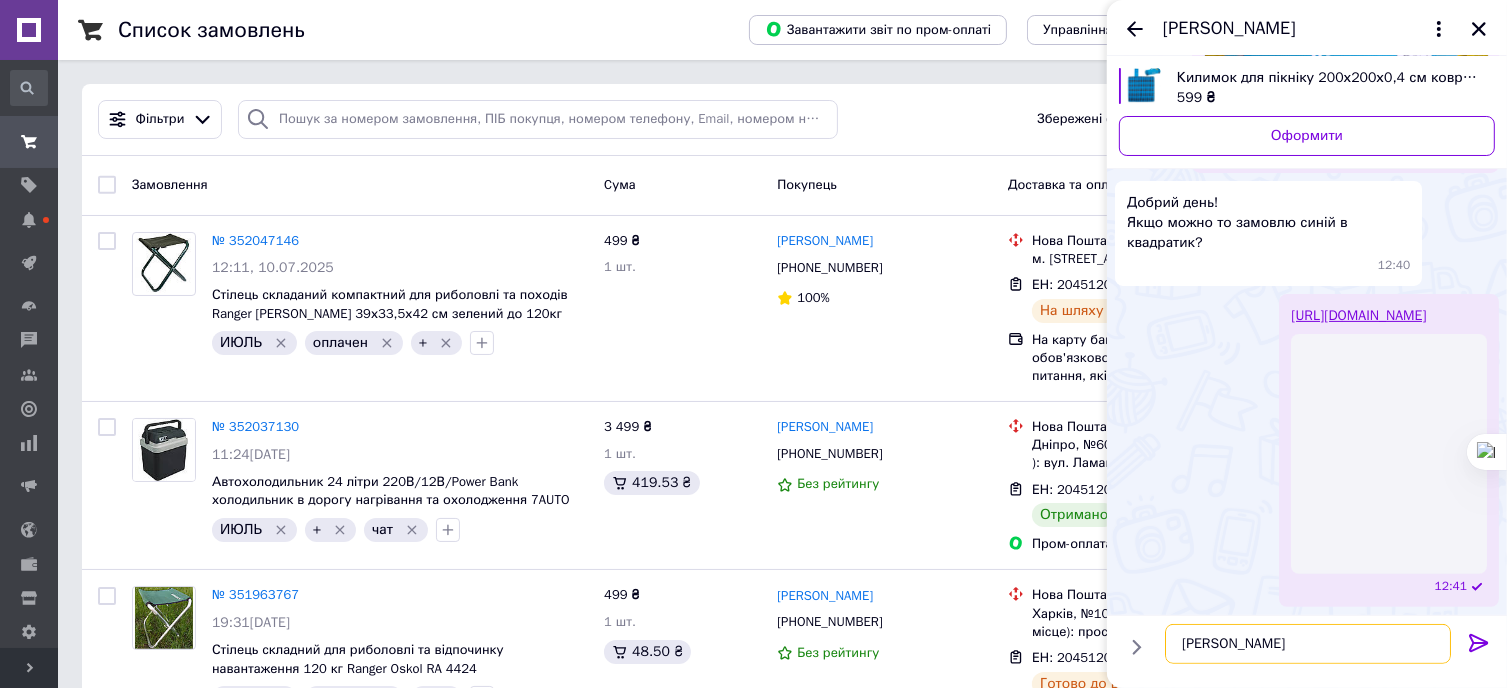 type on "Цей ?" 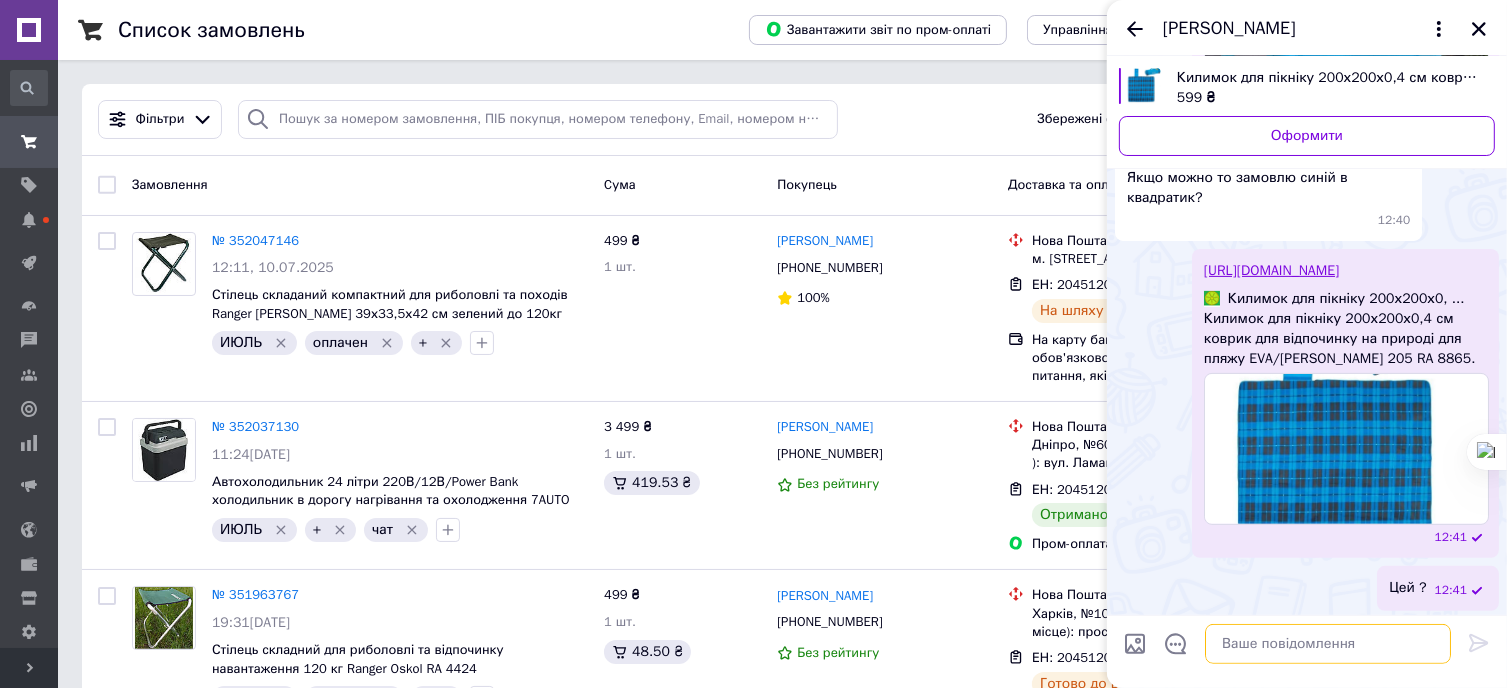 scroll, scrollTop: 632, scrollLeft: 0, axis: vertical 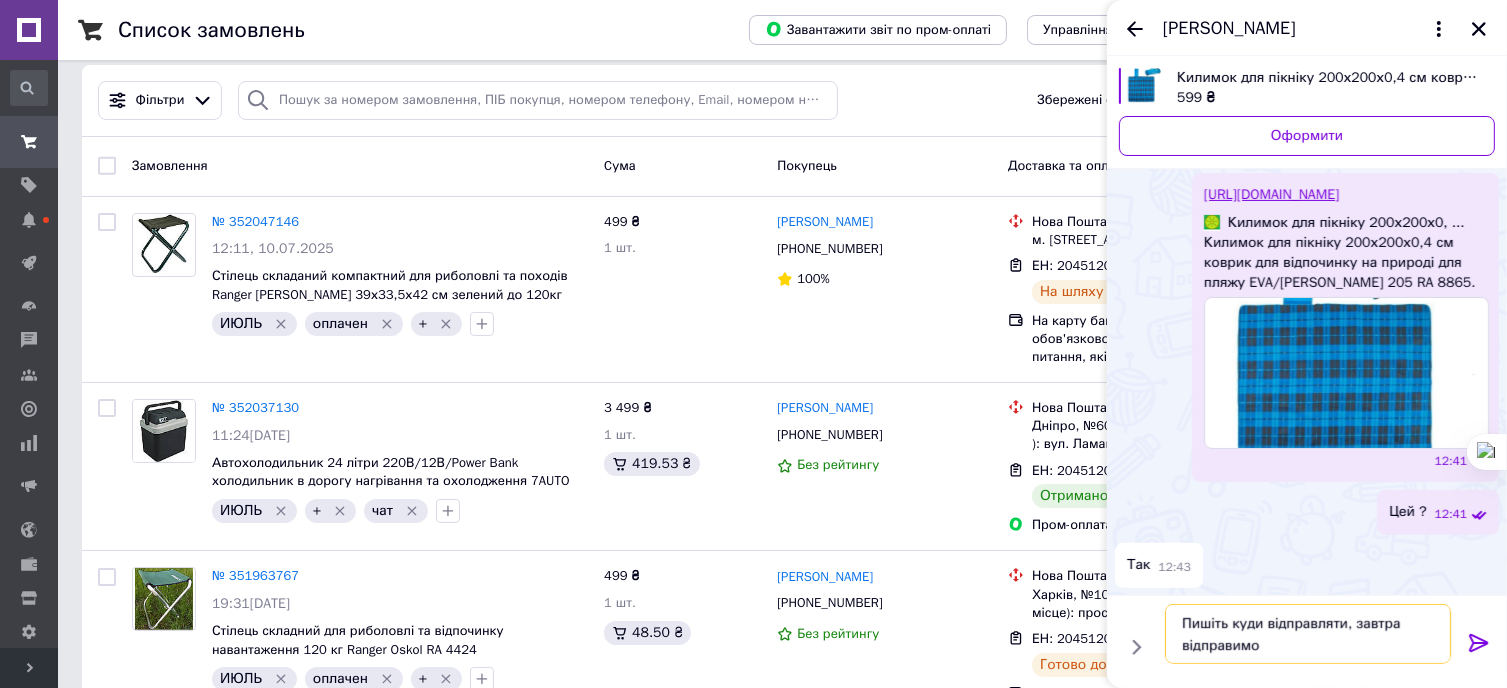 type on "Пишіть куди відправляти, завтра відправимо" 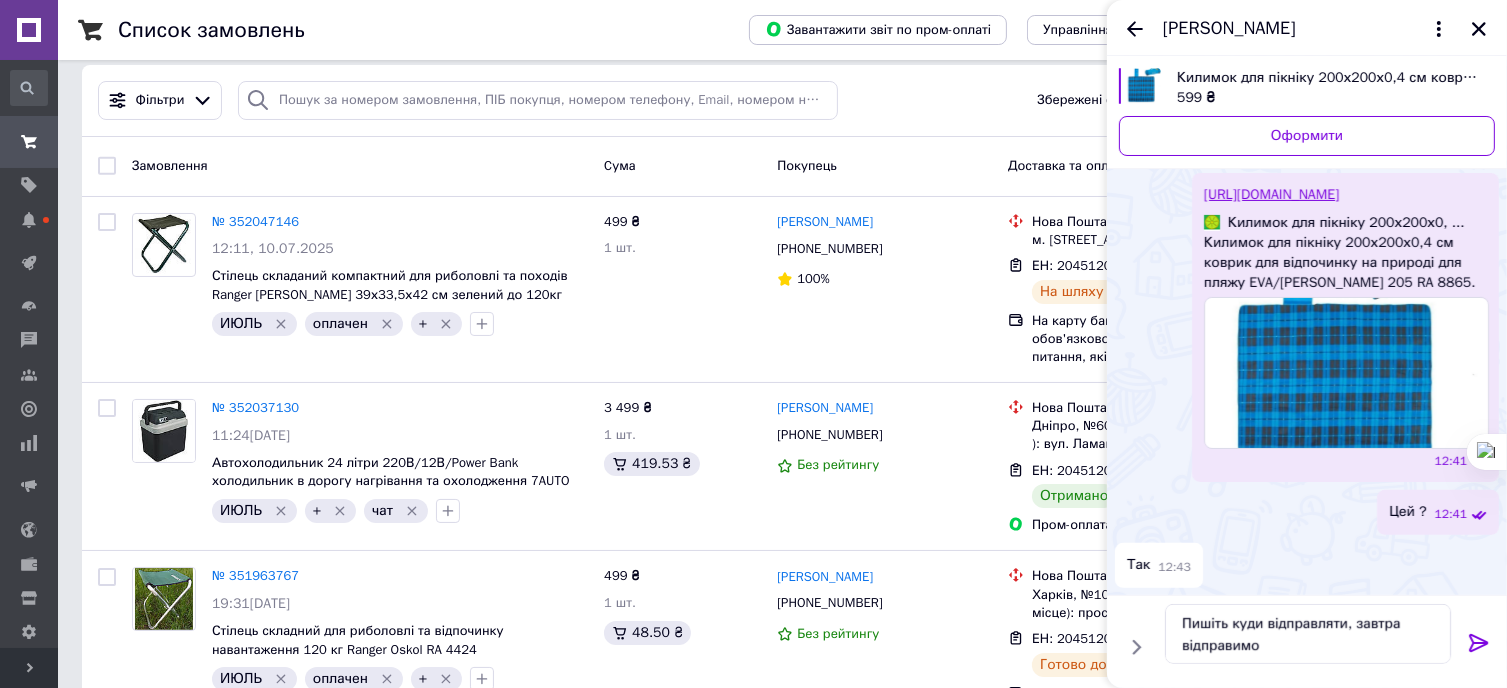 click 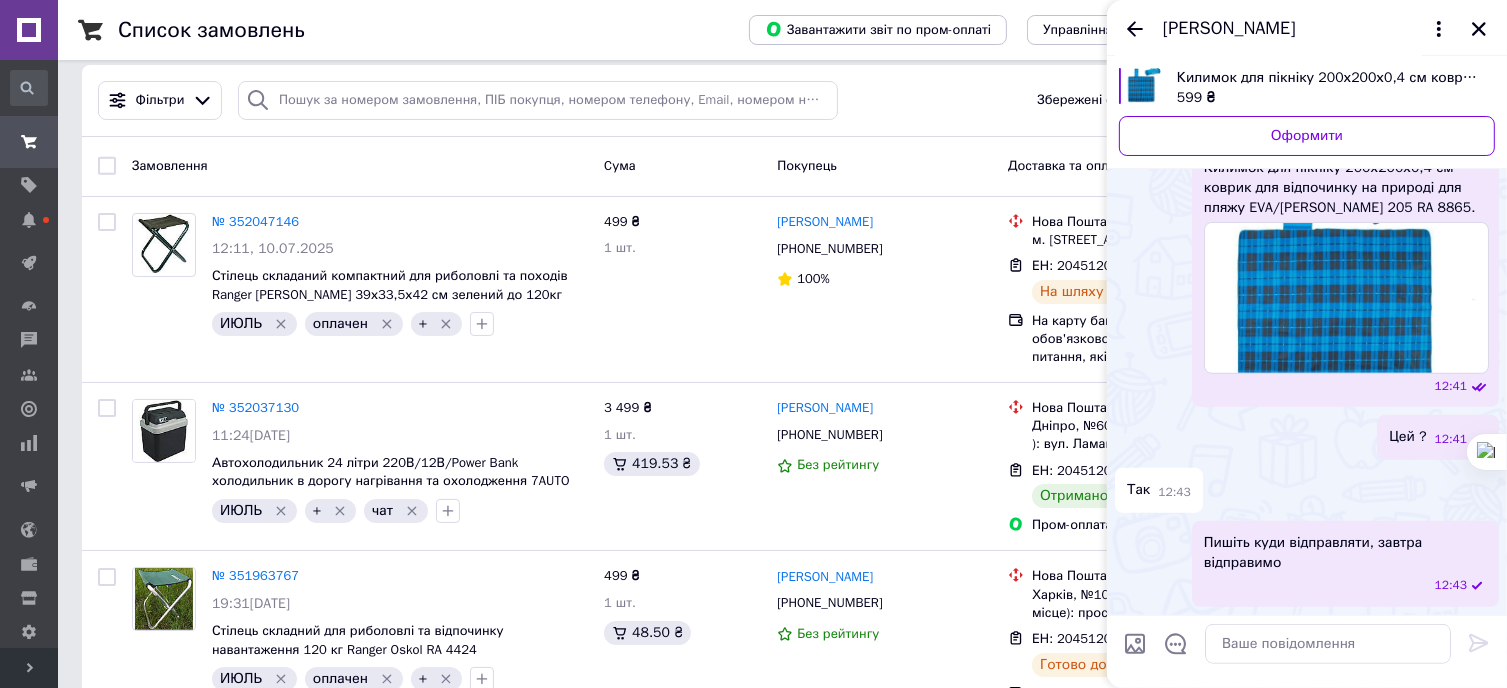 scroll, scrollTop: 778, scrollLeft: 0, axis: vertical 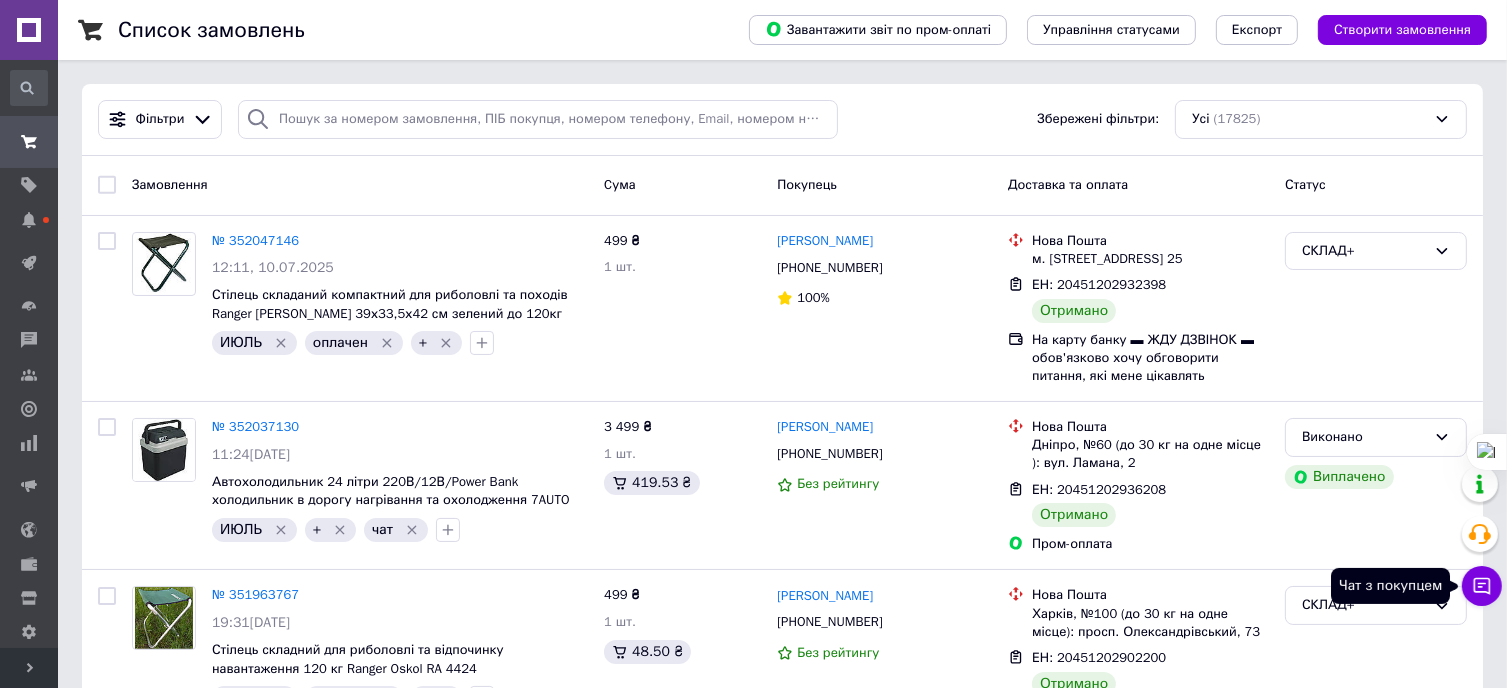 click 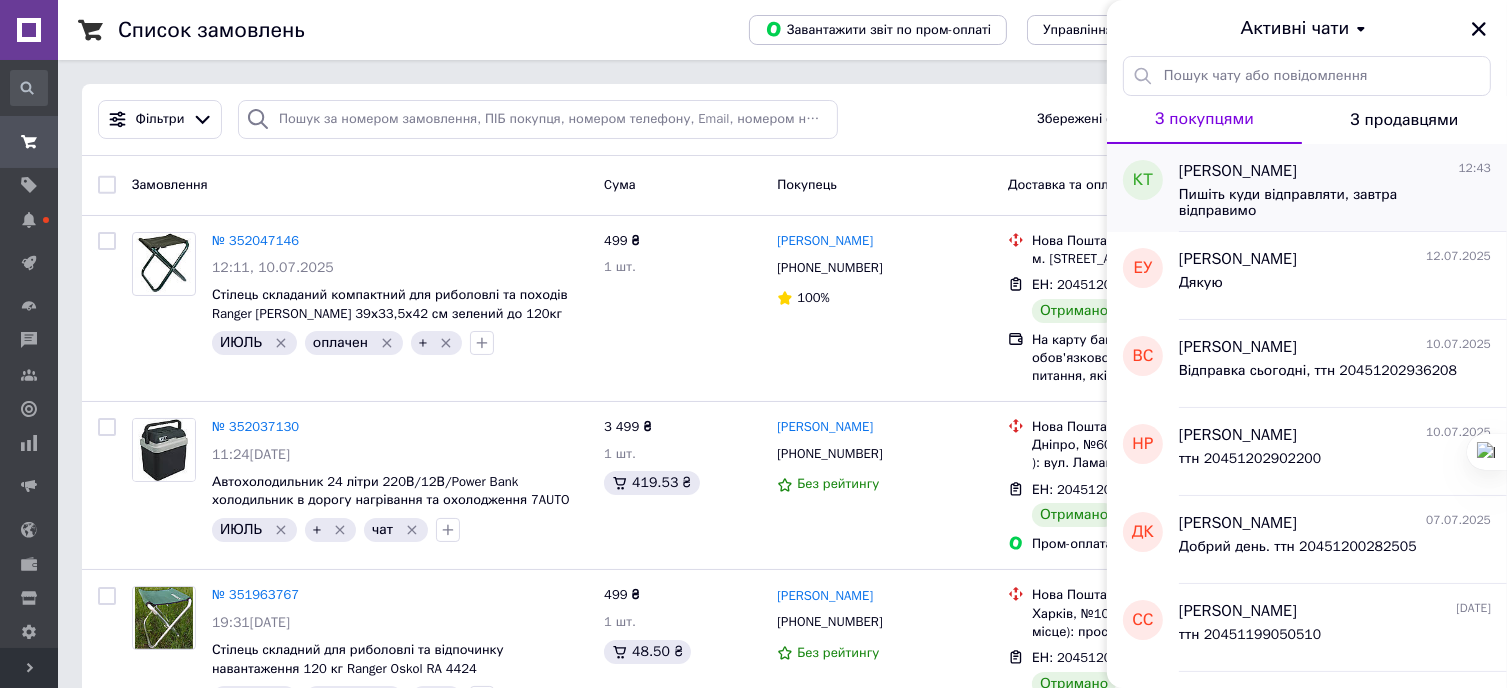 click on "Пишіть куди відправляти, завтра відправимо" at bounding box center (1321, 203) 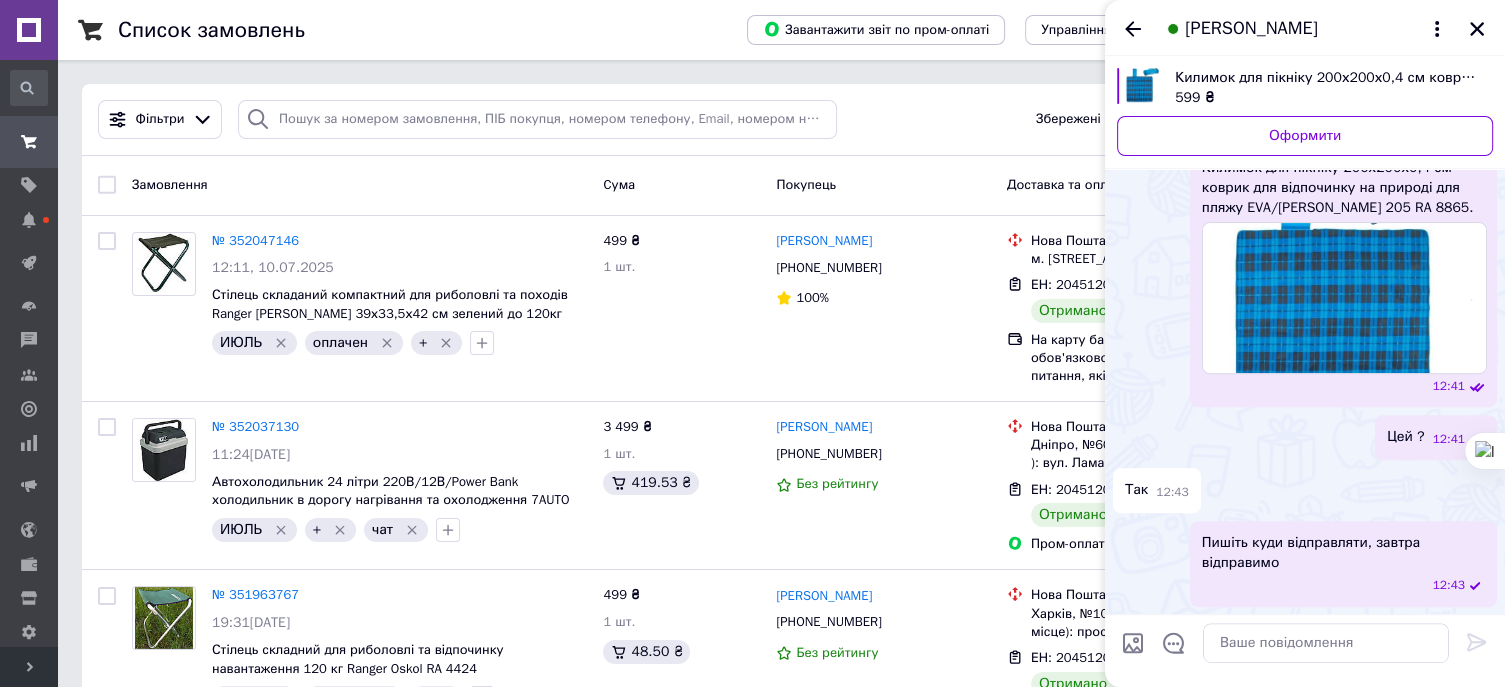 scroll, scrollTop: 779, scrollLeft: 0, axis: vertical 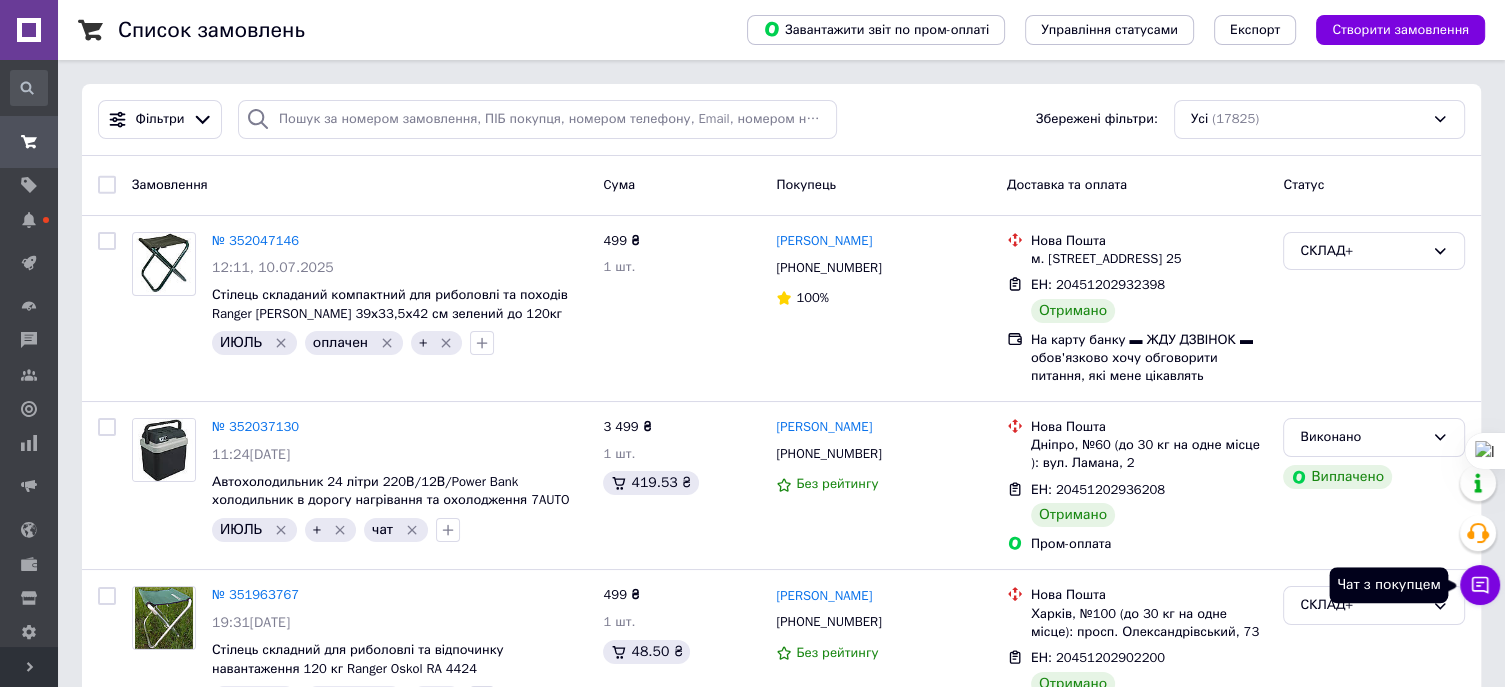 click 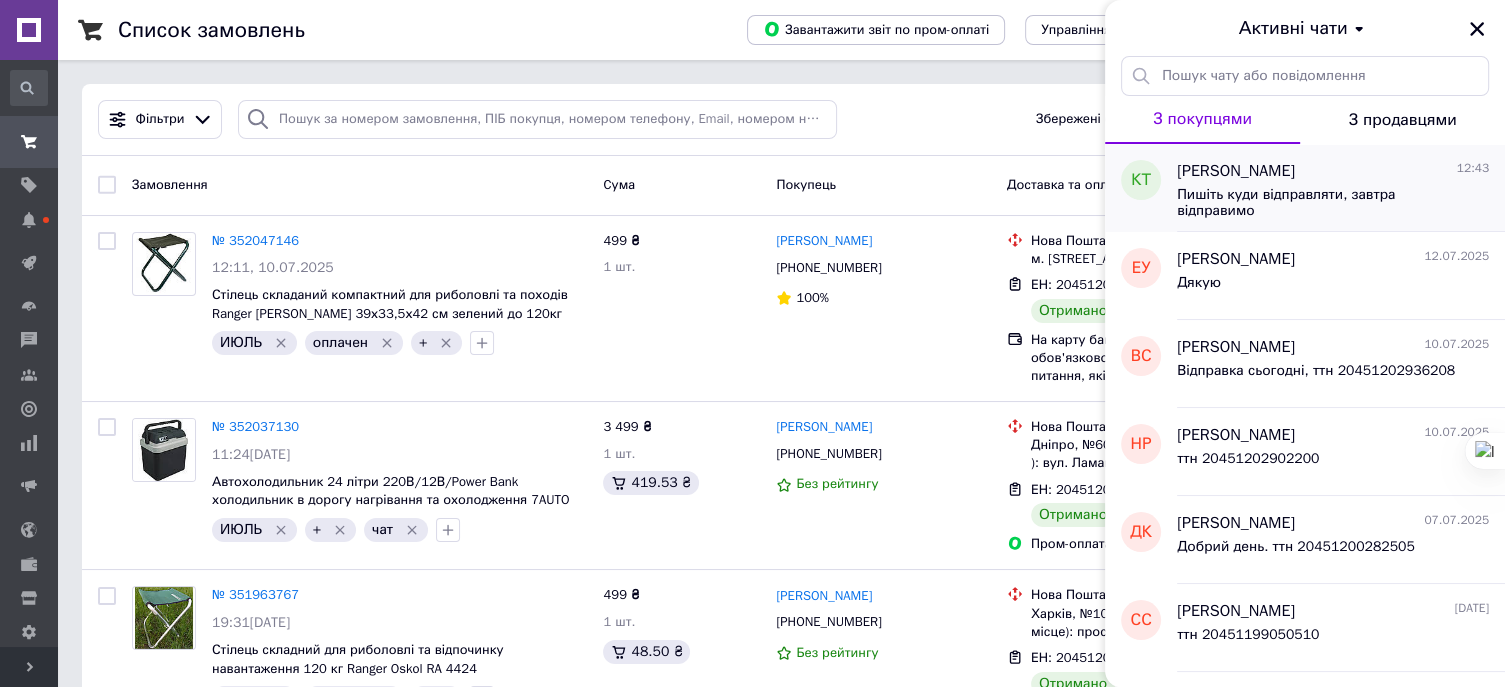 click on "Пишіть куди відправляти, завтра відправимо" at bounding box center (1319, 203) 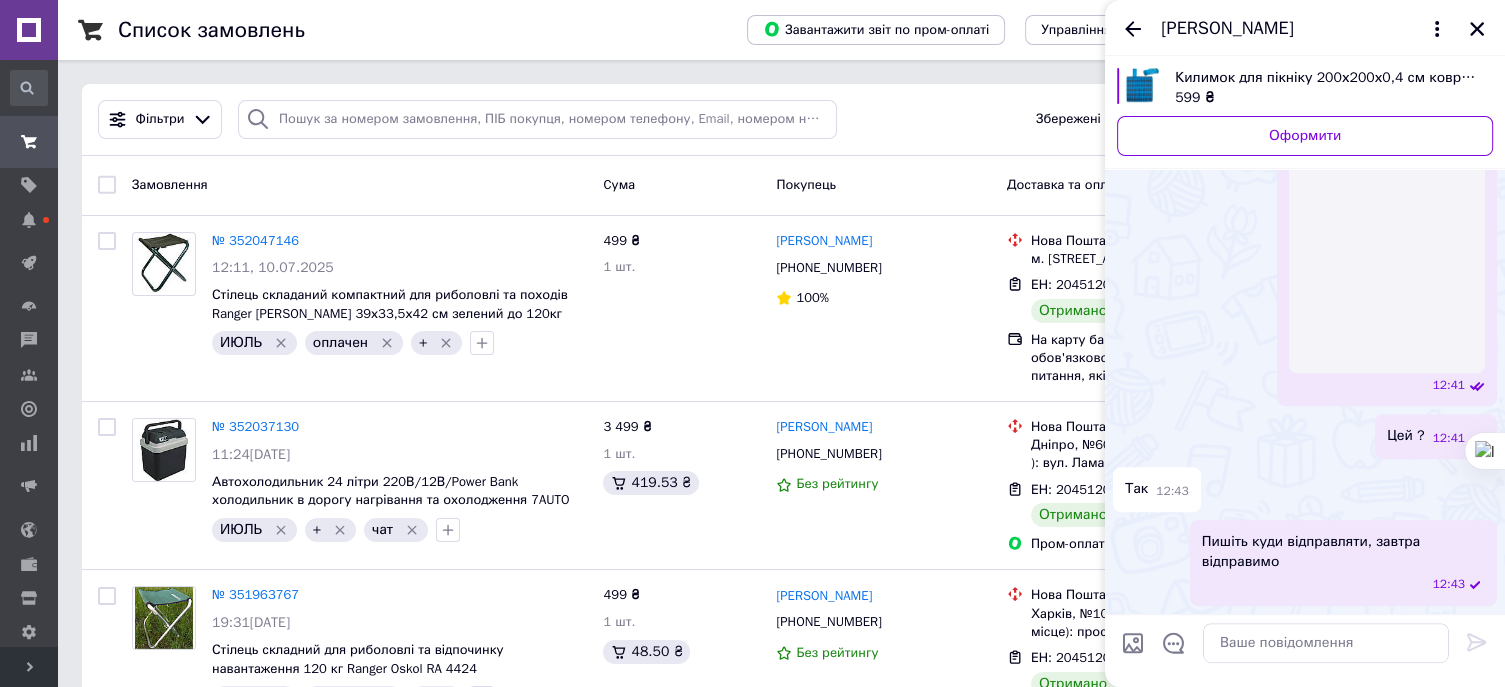 scroll, scrollTop: 783, scrollLeft: 0, axis: vertical 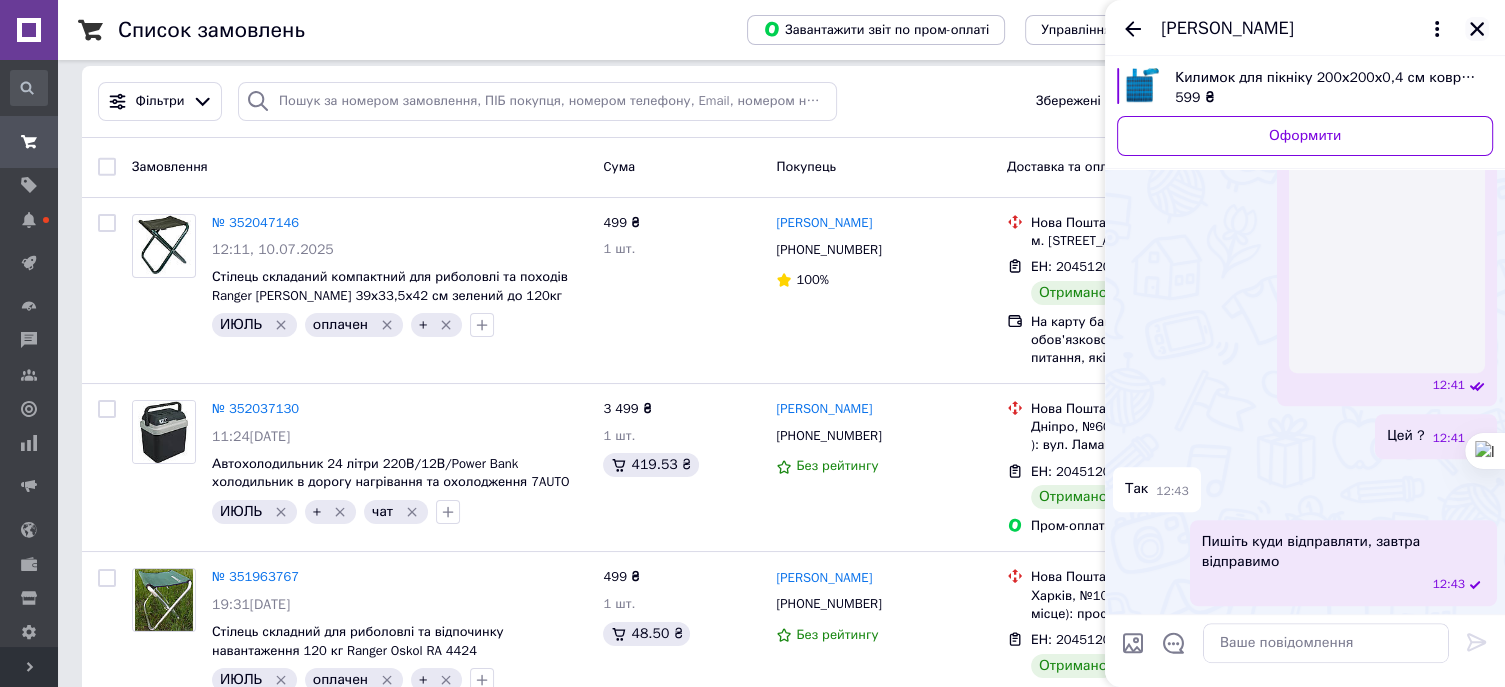 click 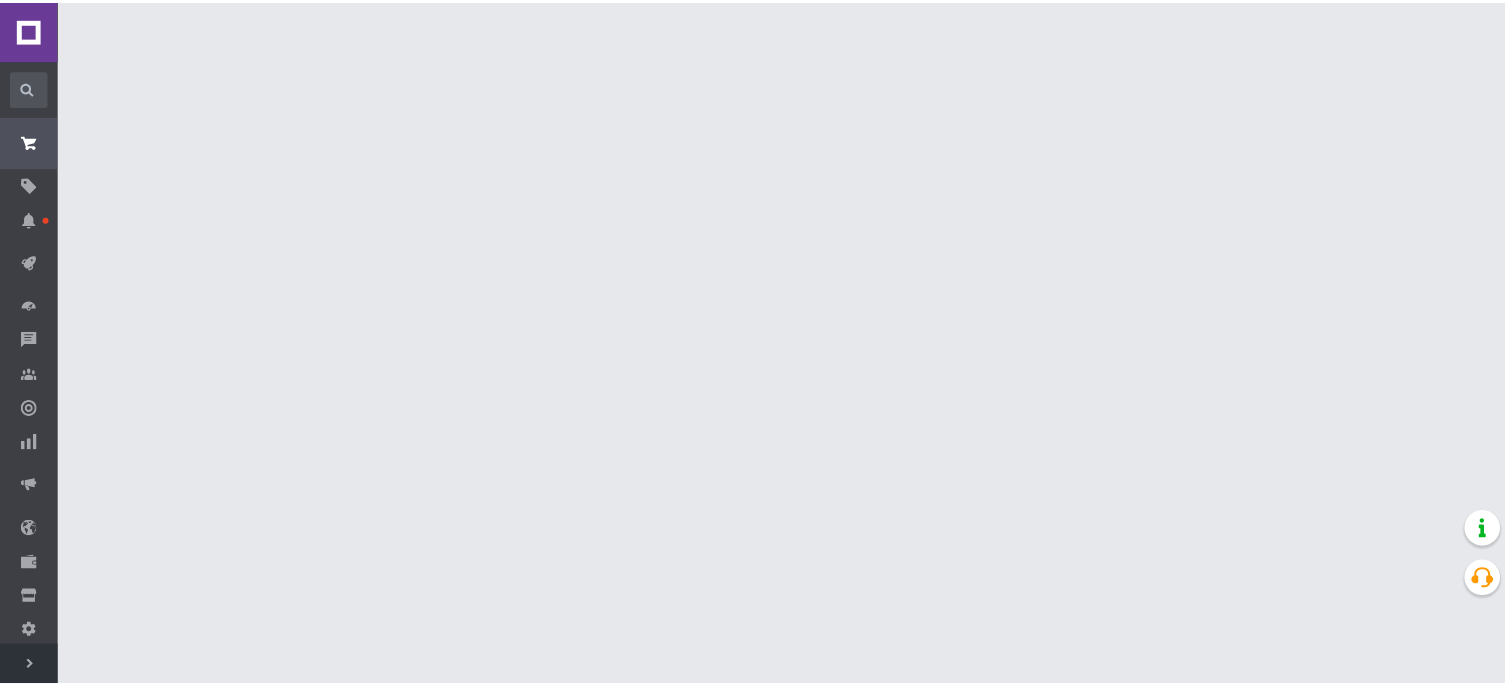 scroll, scrollTop: 0, scrollLeft: 0, axis: both 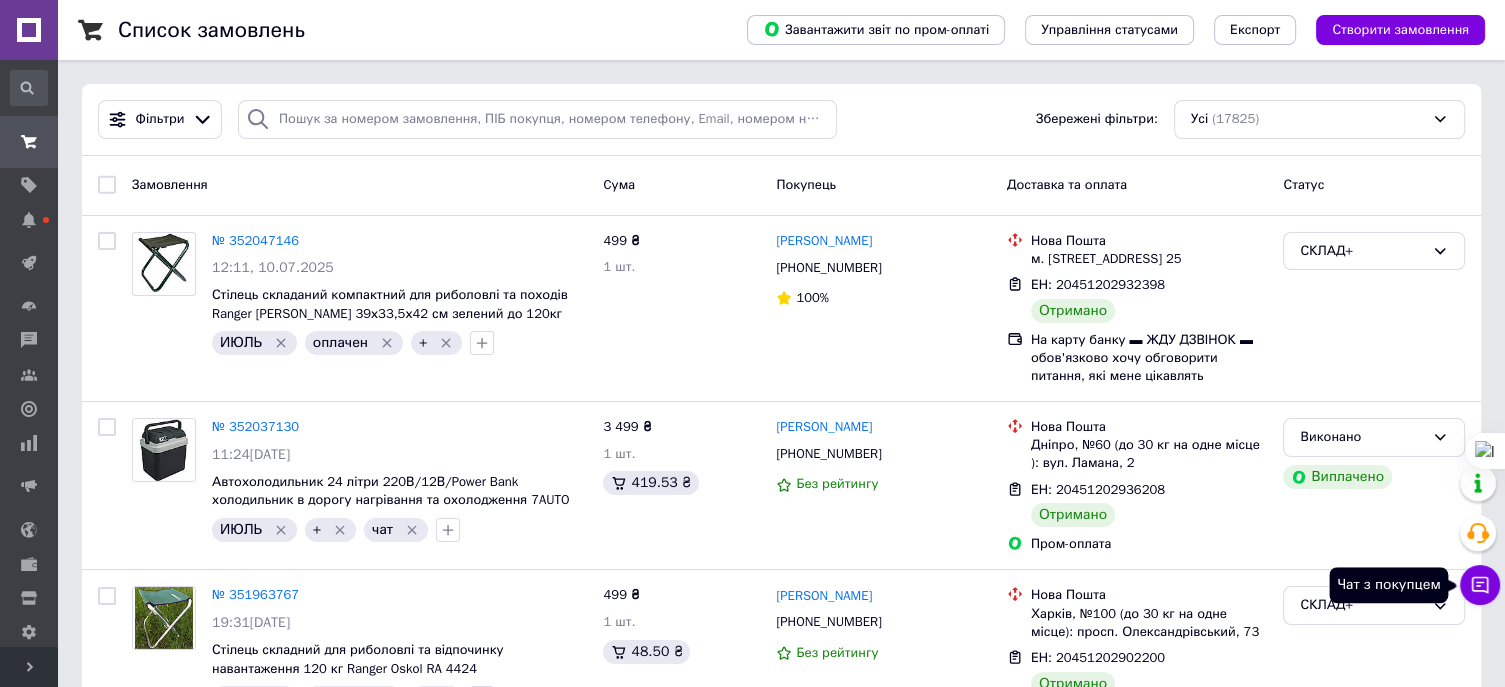 click 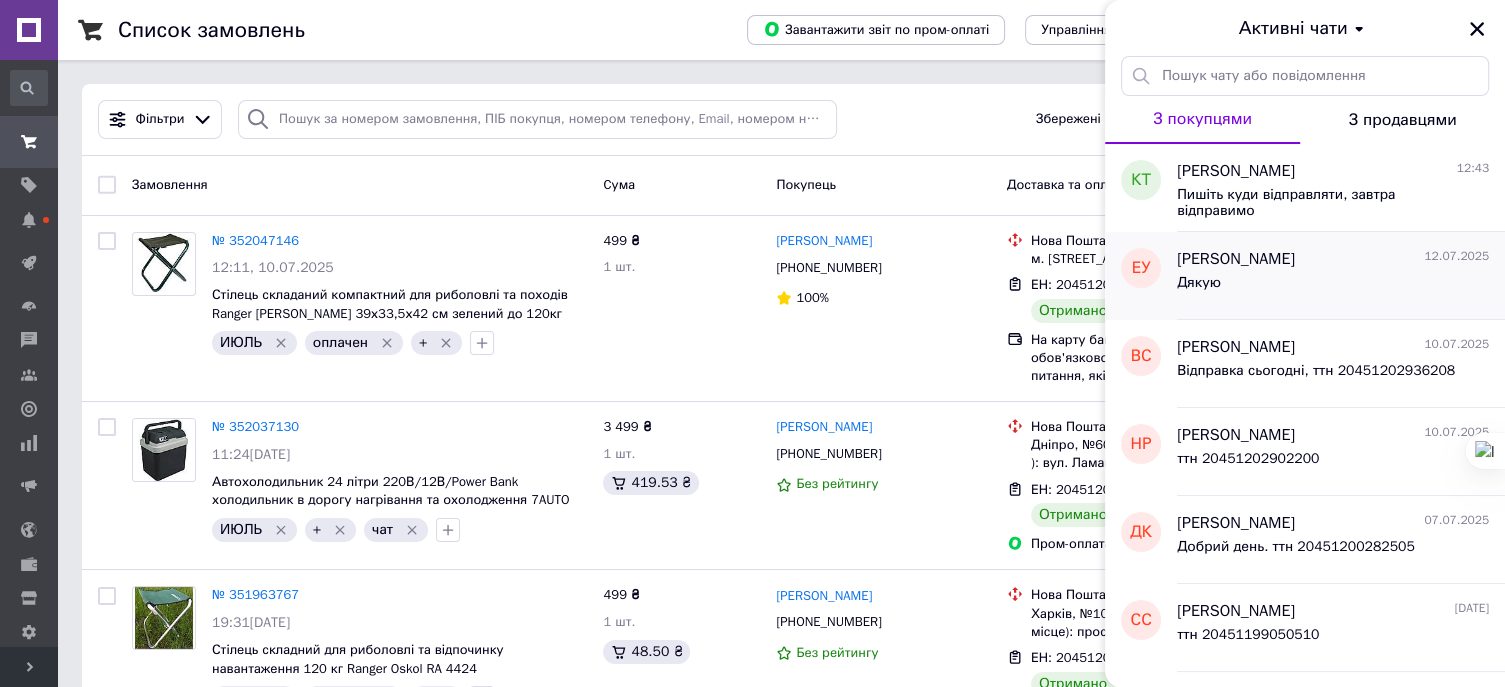 click on "Дякую" at bounding box center (1333, 287) 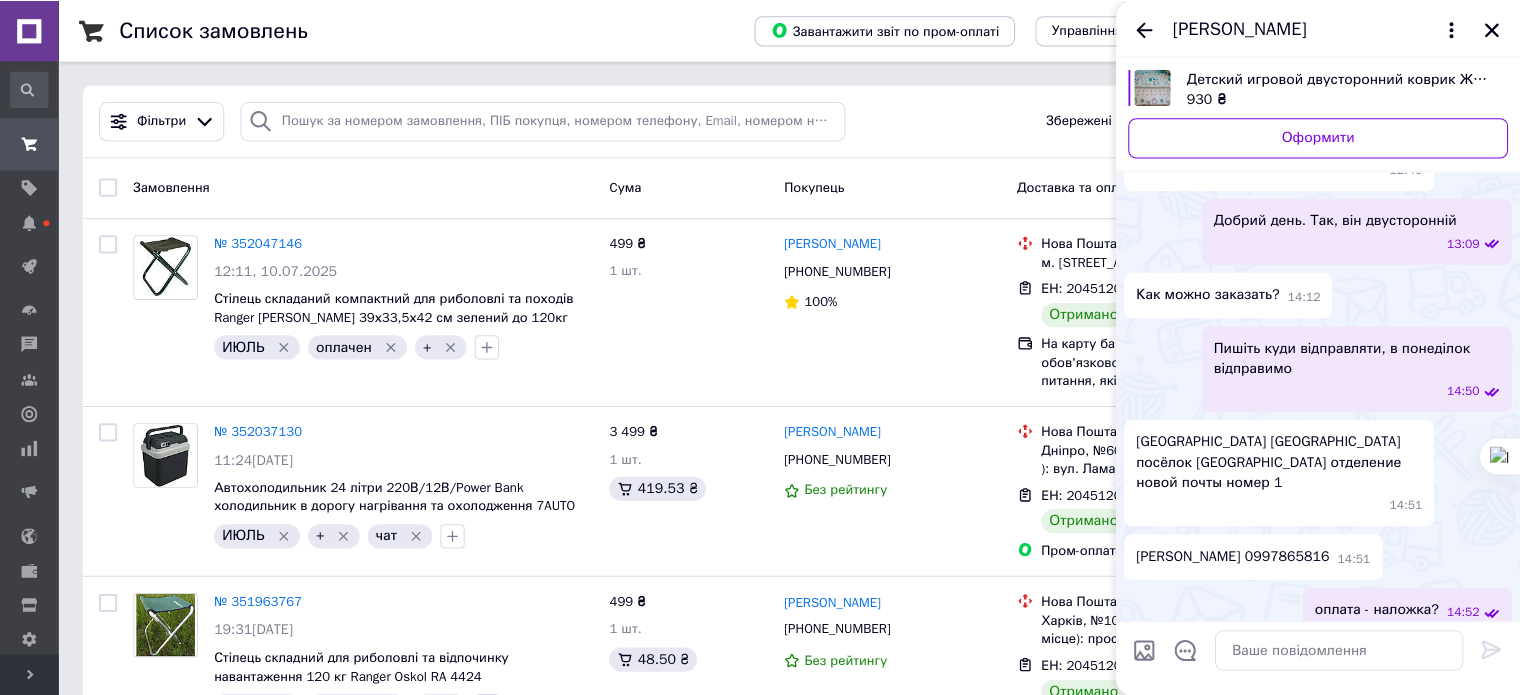 scroll, scrollTop: 158, scrollLeft: 0, axis: vertical 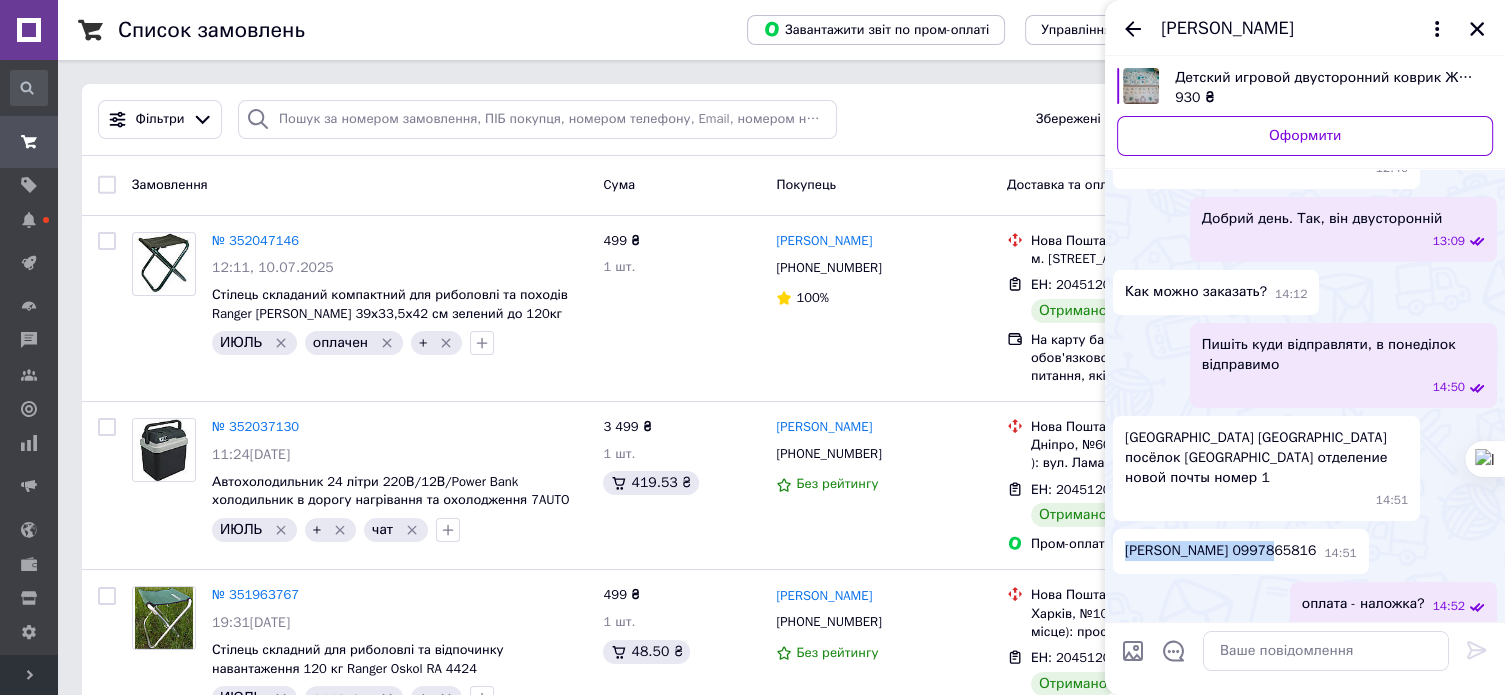 drag, startPoint x: 1126, startPoint y: 528, endPoint x: 1262, endPoint y: 549, distance: 137.61177 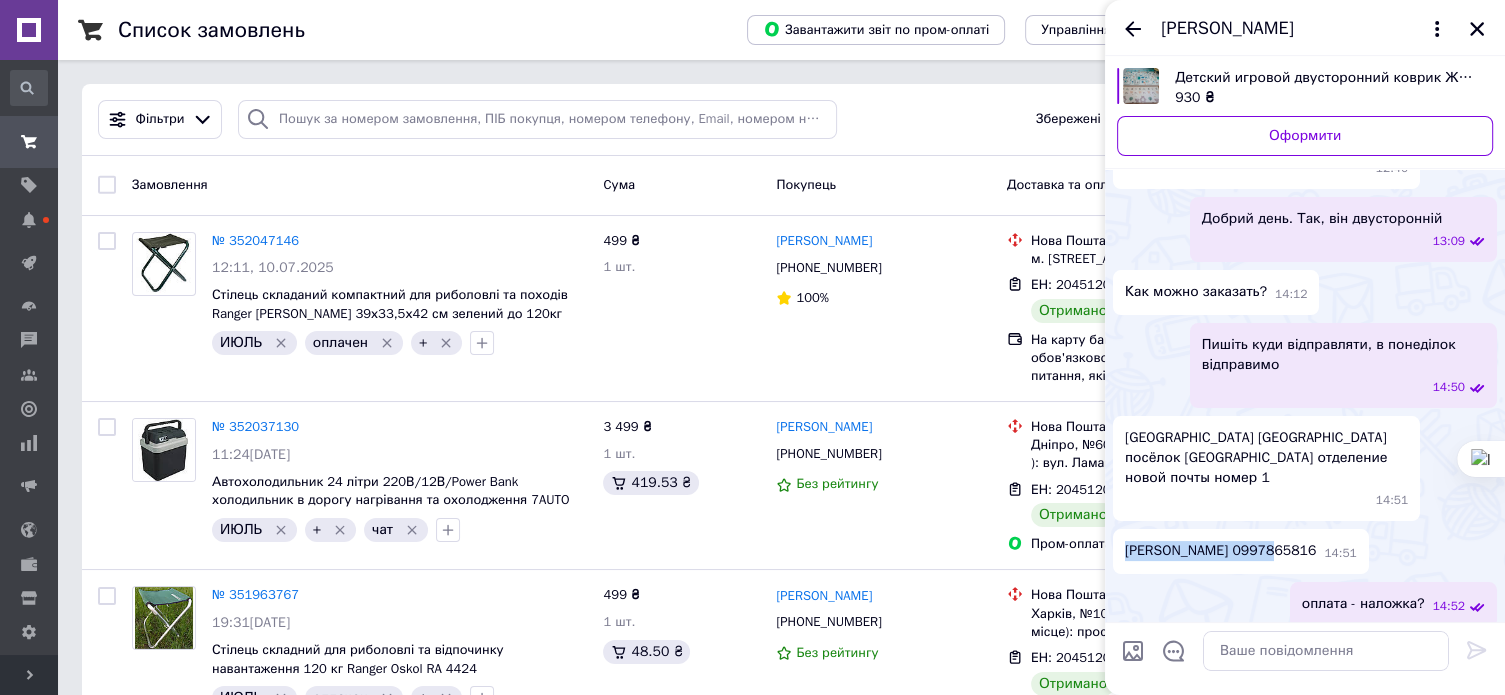 copy on "Котлярова Екатерина" 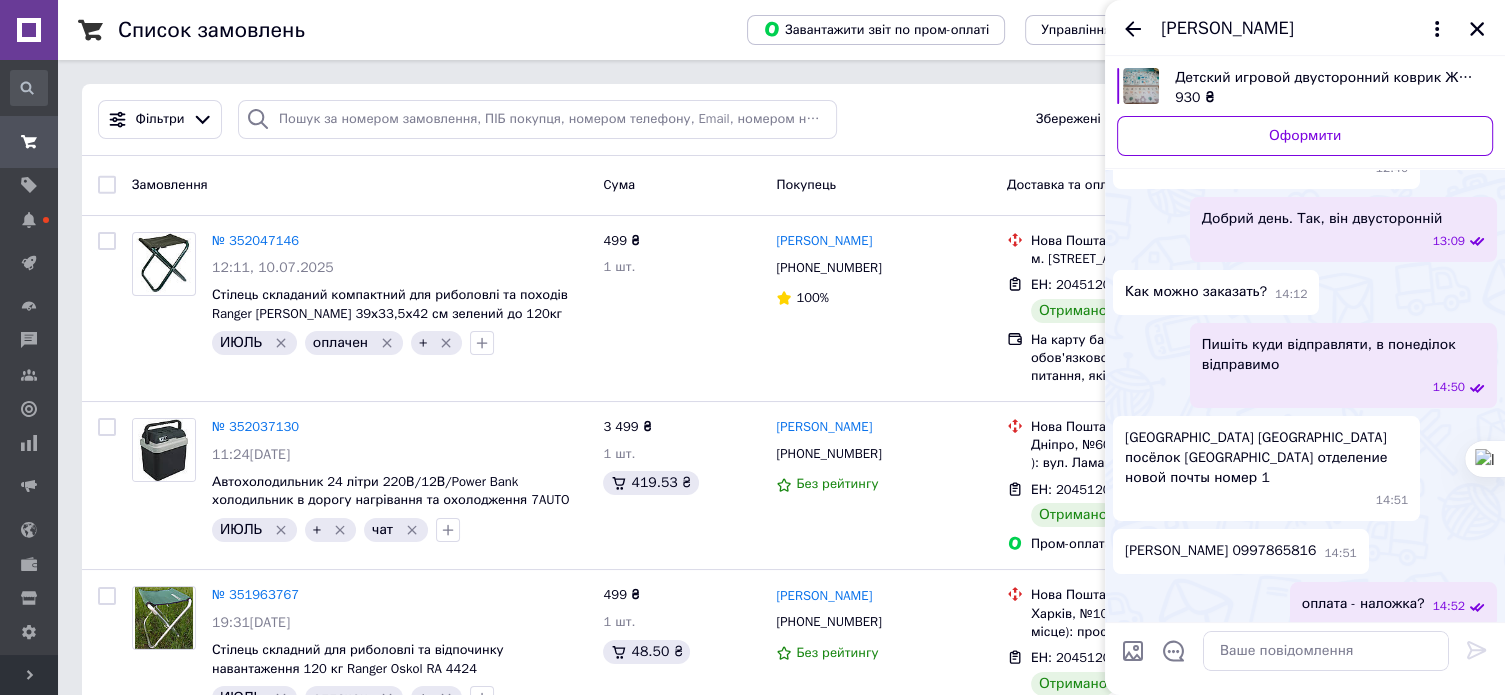 click on "Котлярова Екатерина 0997865816" at bounding box center [1220, 551] 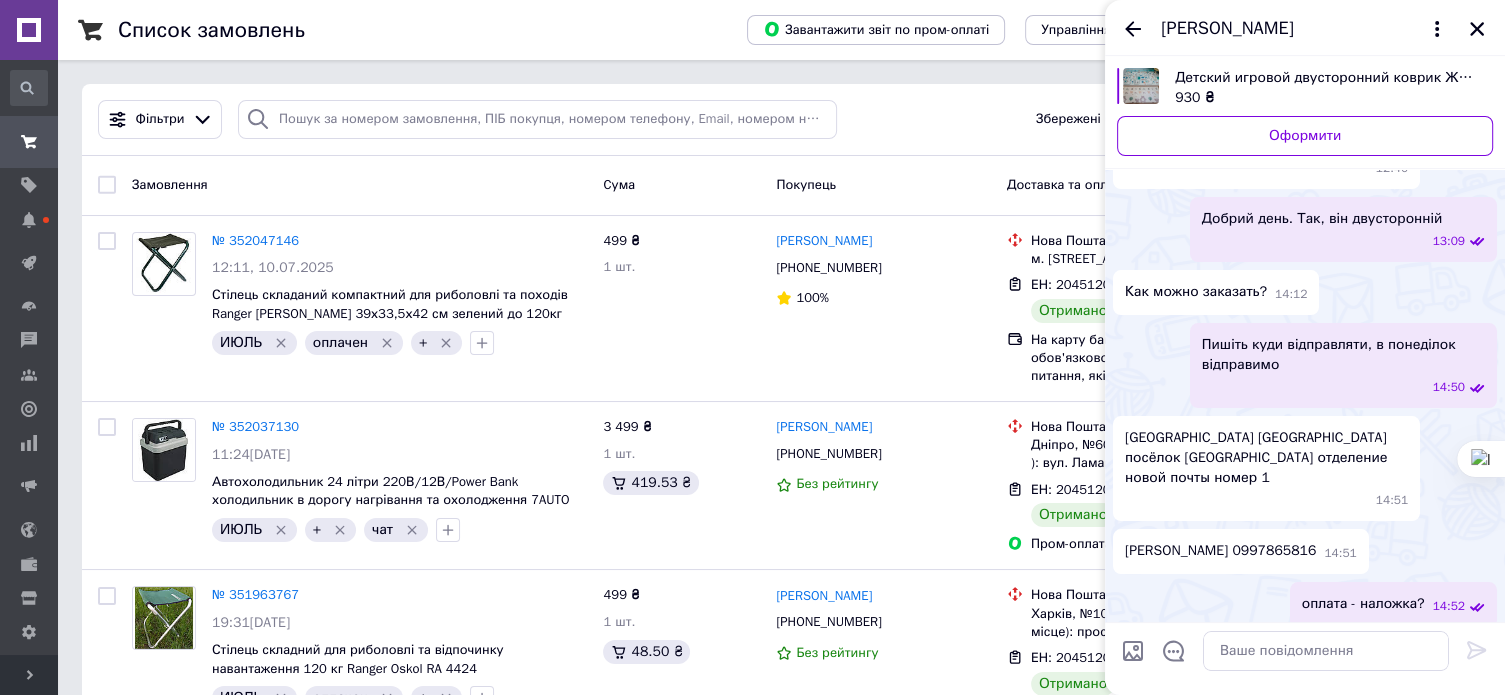 copy on "0997865816" 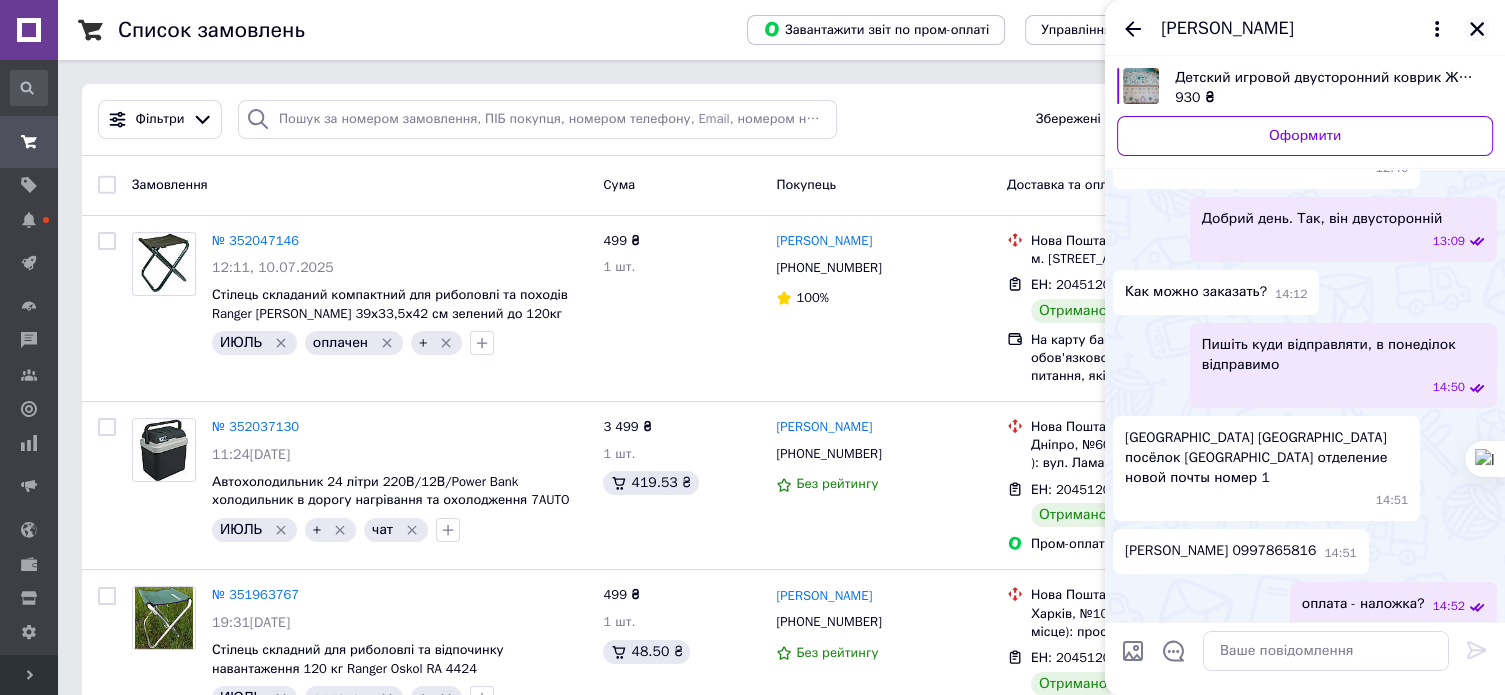 click at bounding box center [1477, 29] 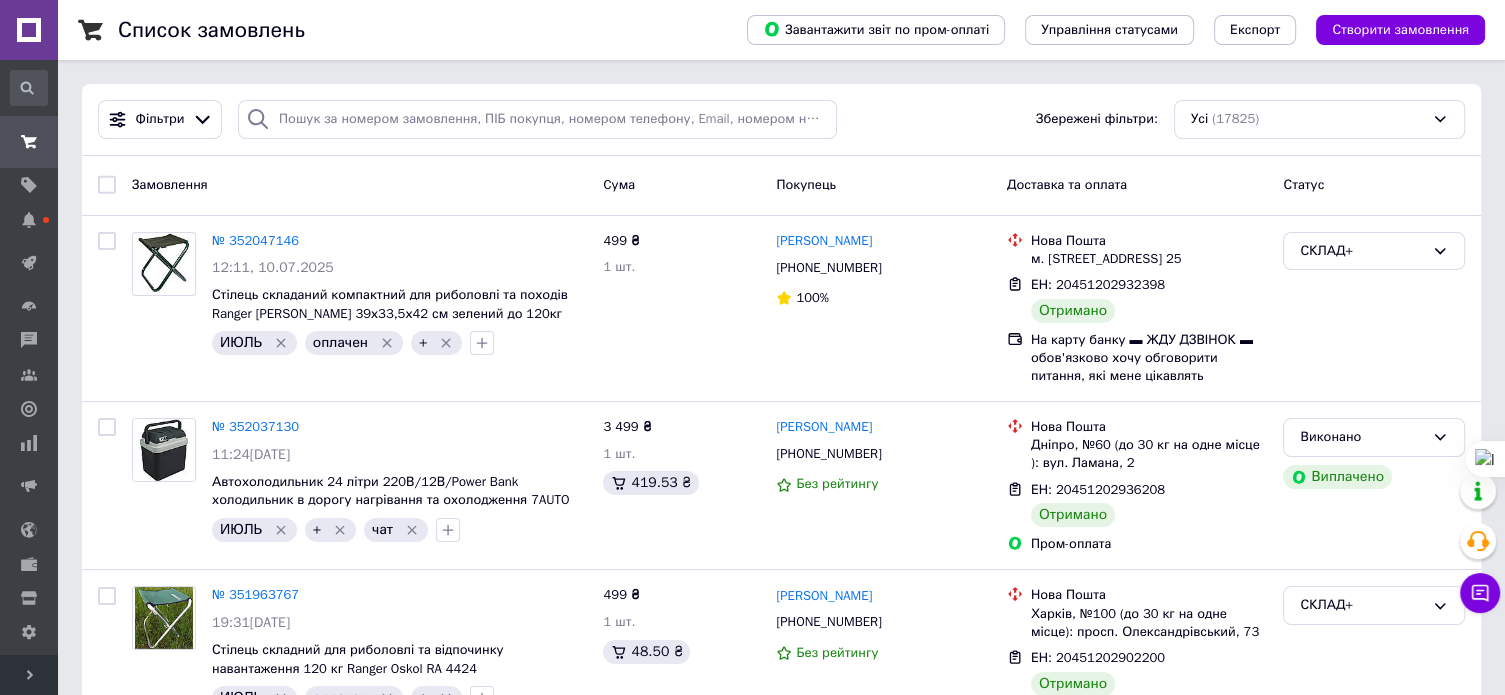 drag, startPoint x: 1366, startPoint y: 31, endPoint x: 1331, endPoint y: 41, distance: 36.40055 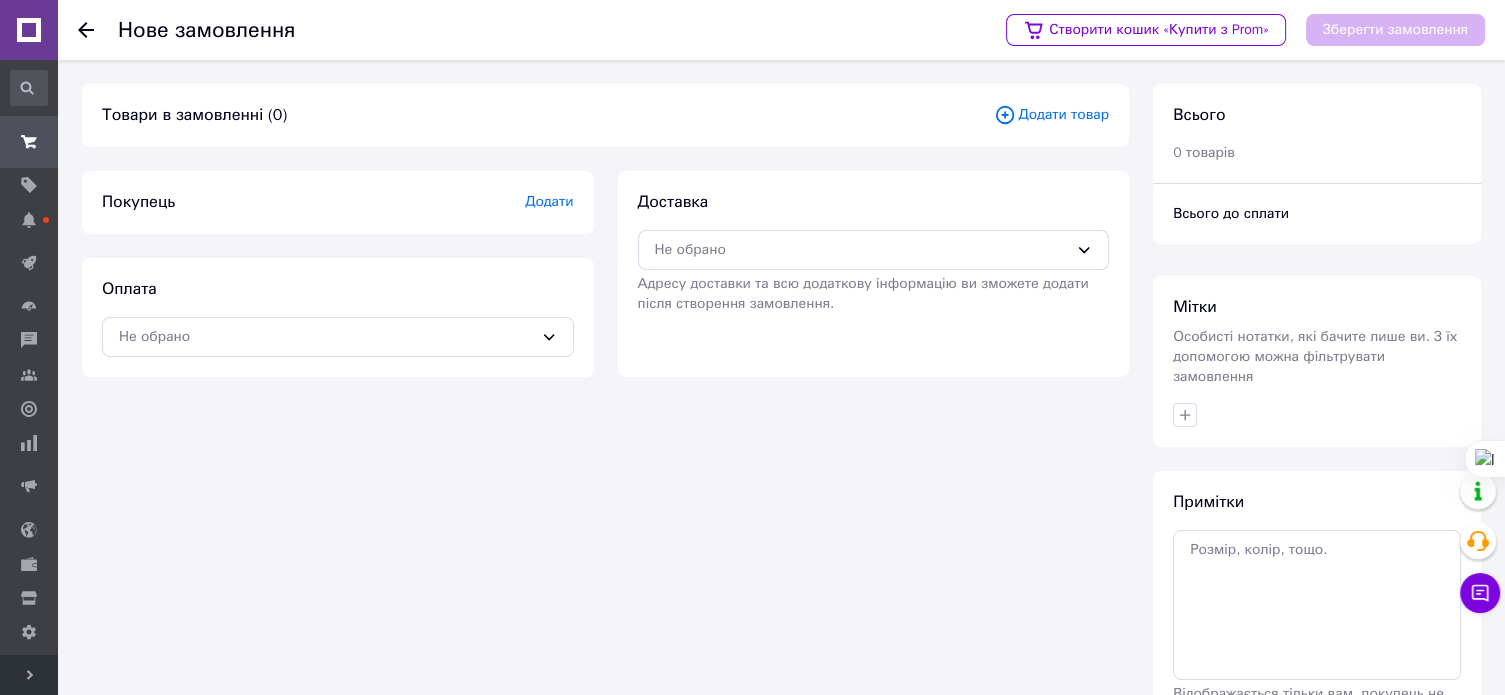click on "Додати товар" at bounding box center [1051, 115] 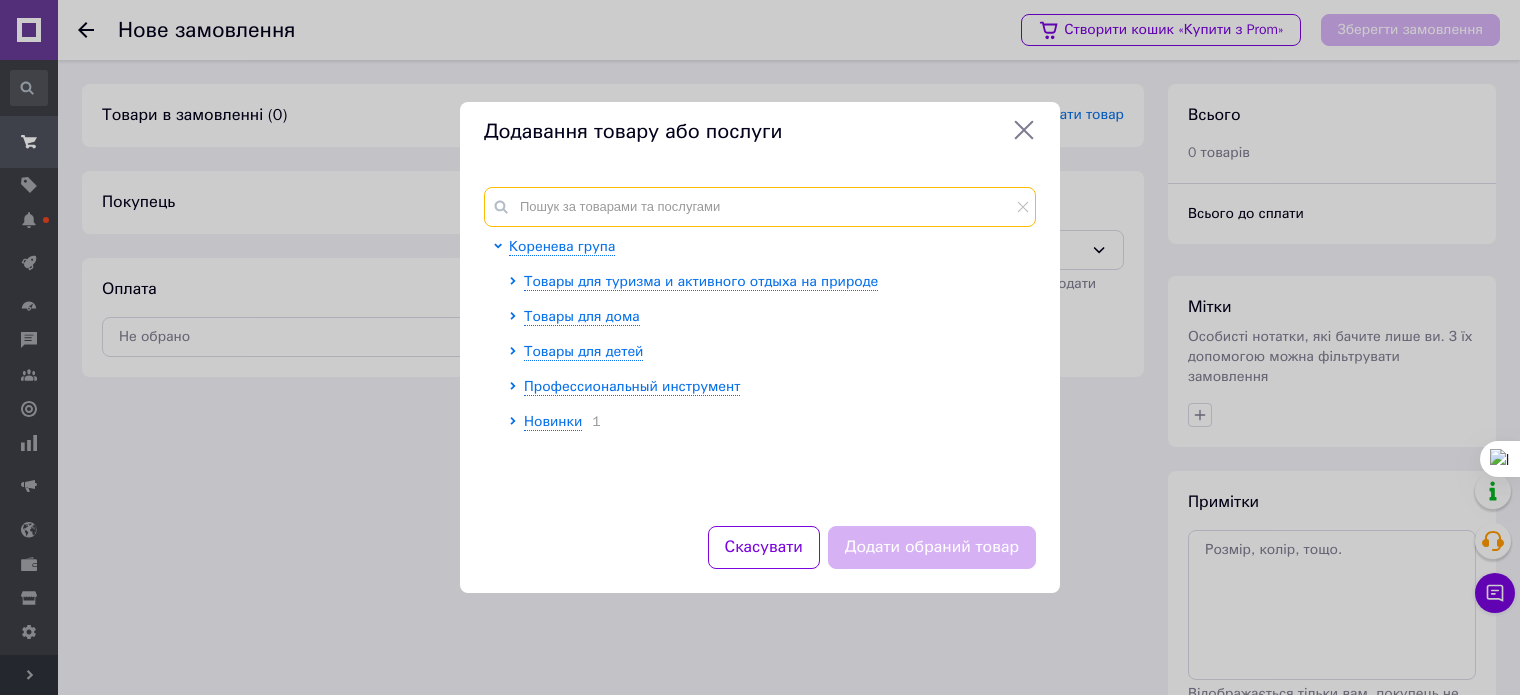 click at bounding box center [760, 207] 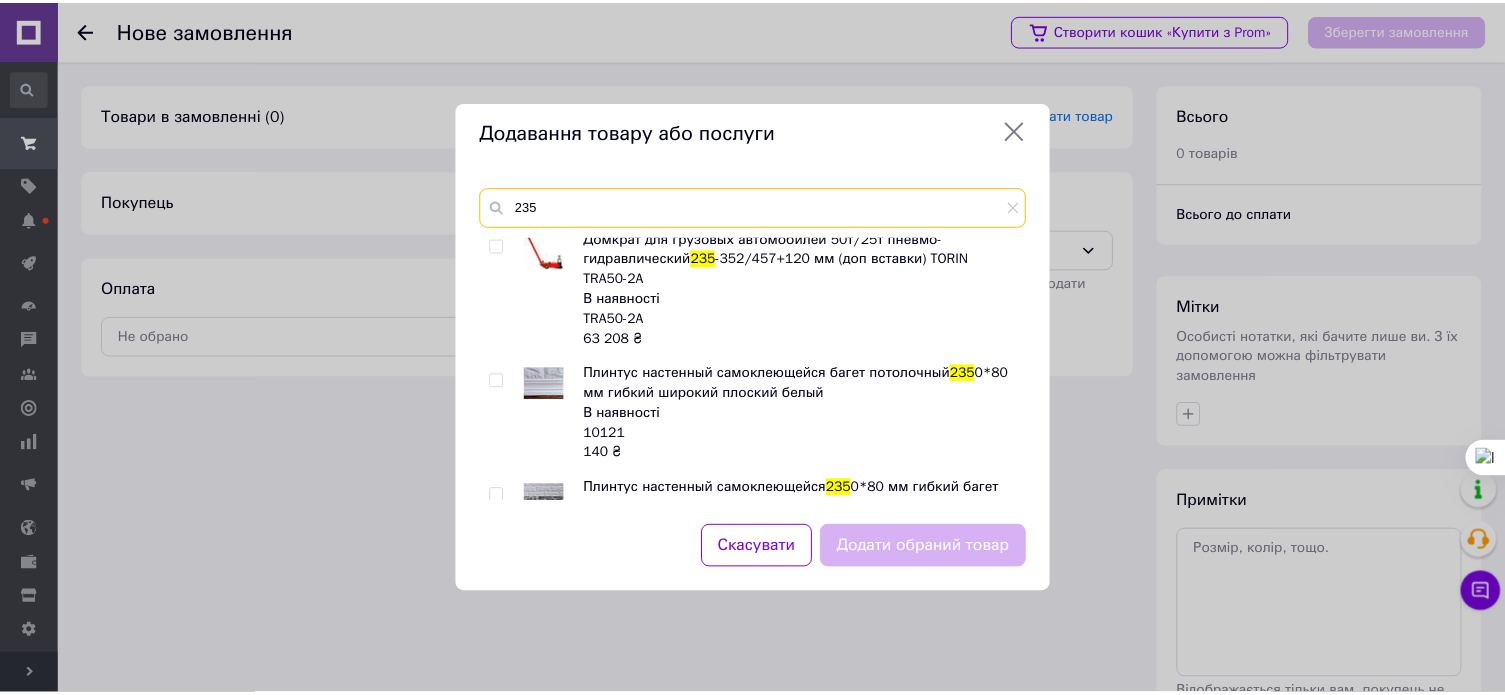 scroll, scrollTop: 0, scrollLeft: 0, axis: both 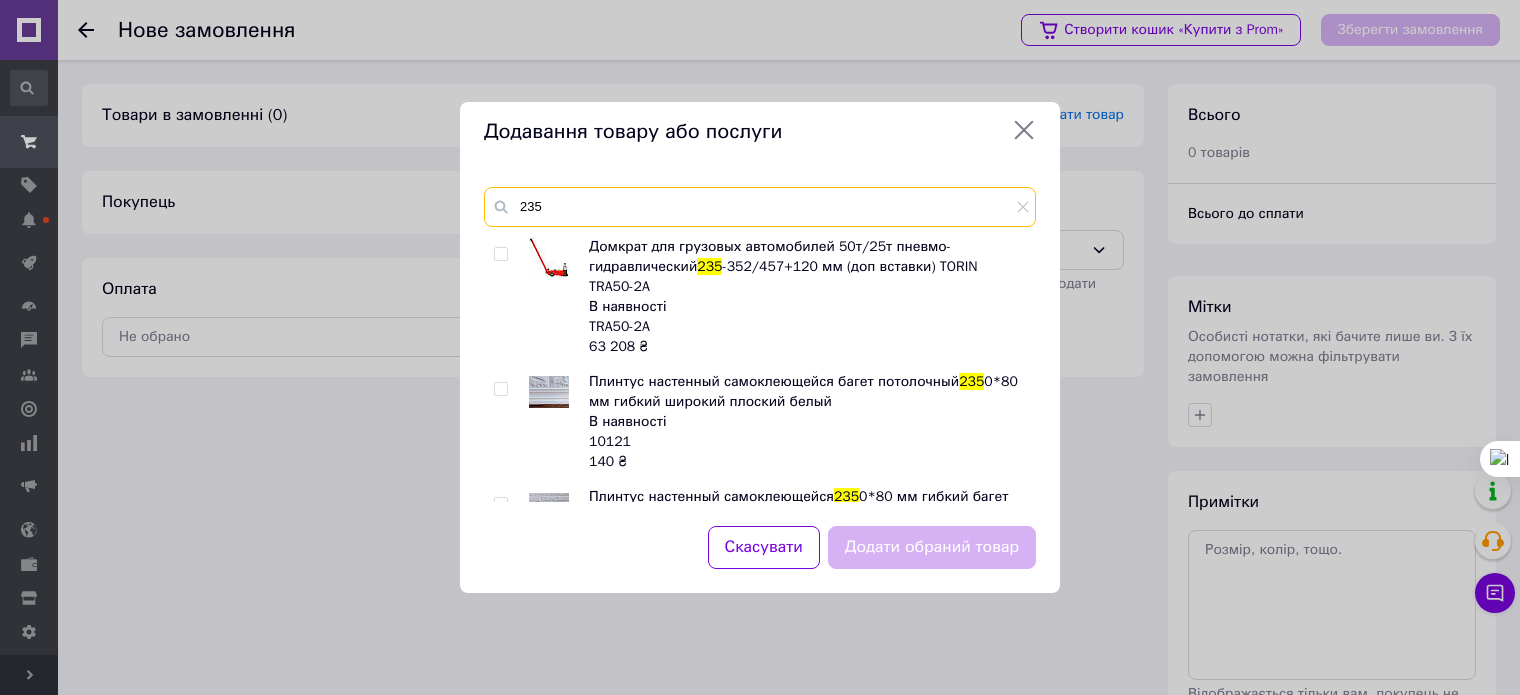 click on "235" at bounding box center [760, 207] 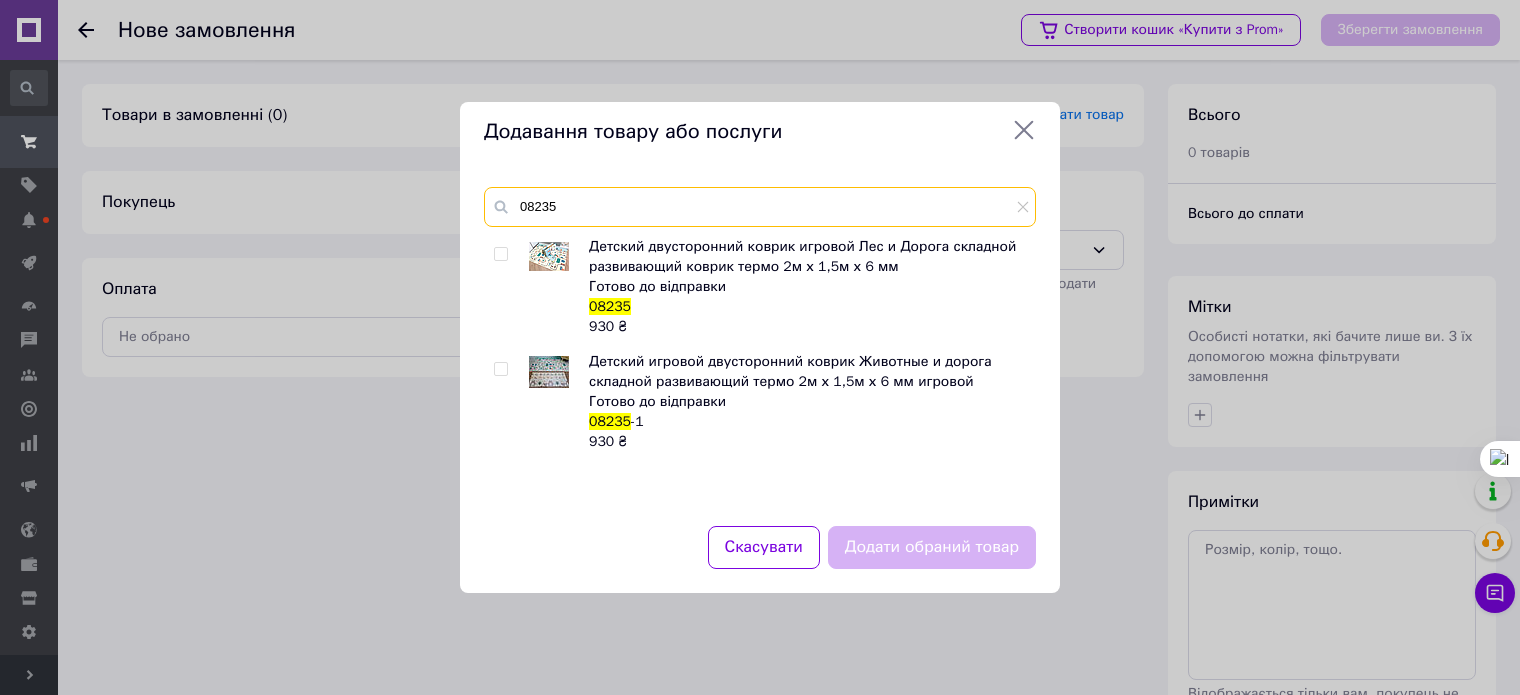 type on "08235" 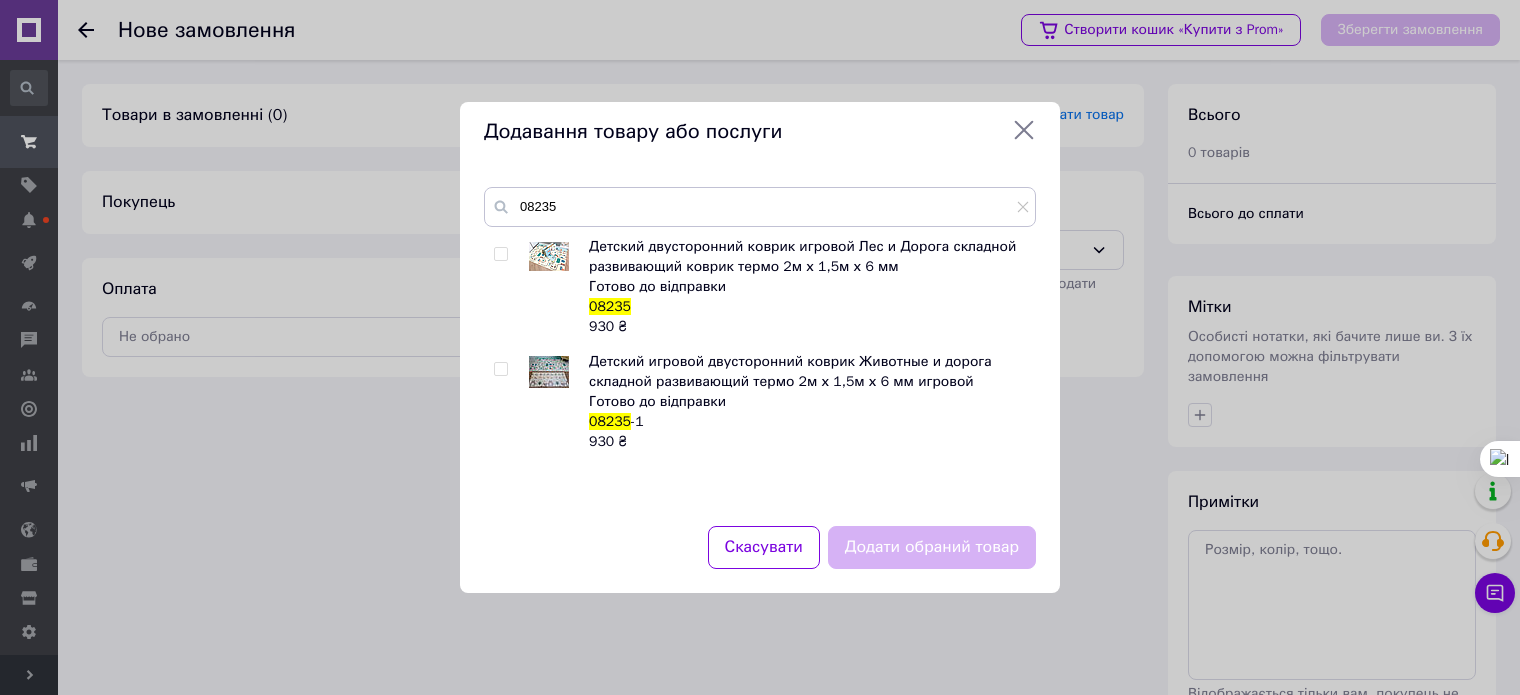 click at bounding box center [500, 254] 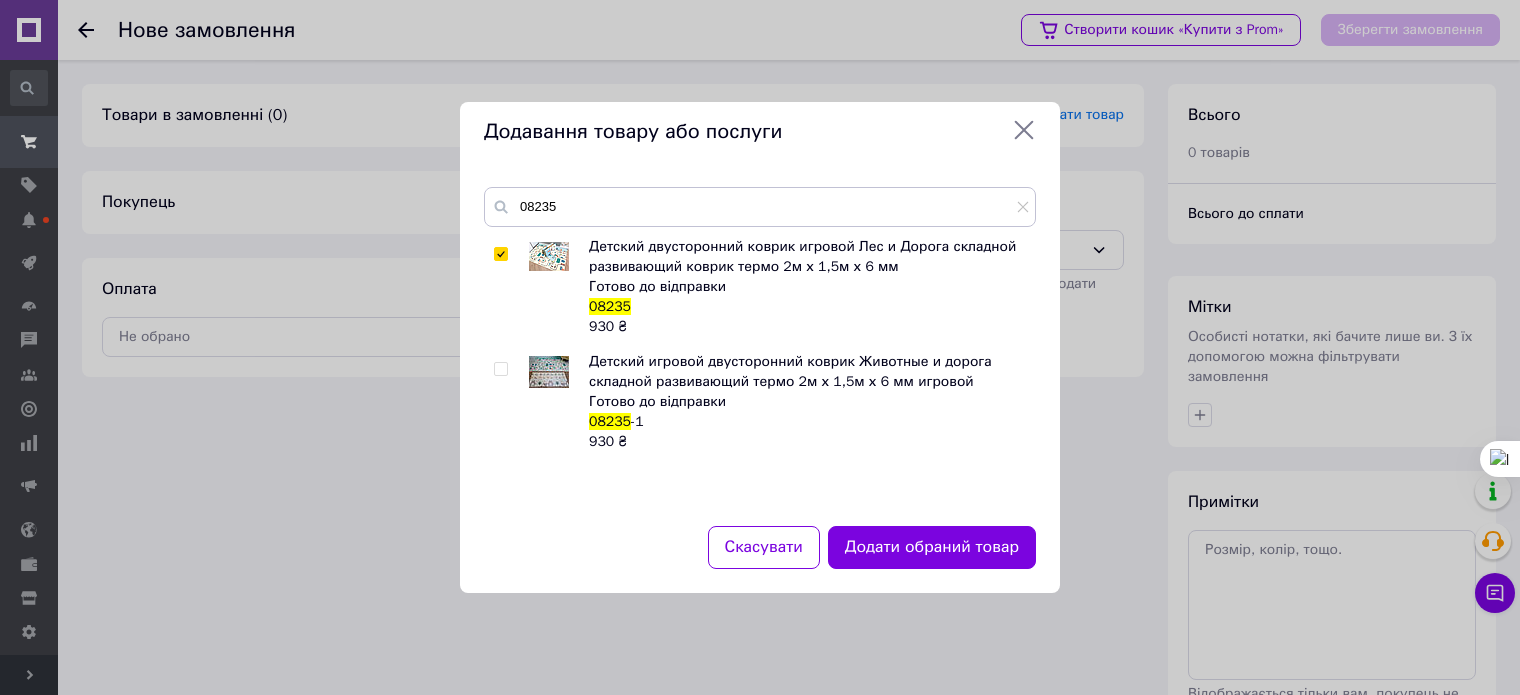 click at bounding box center (501, 254) 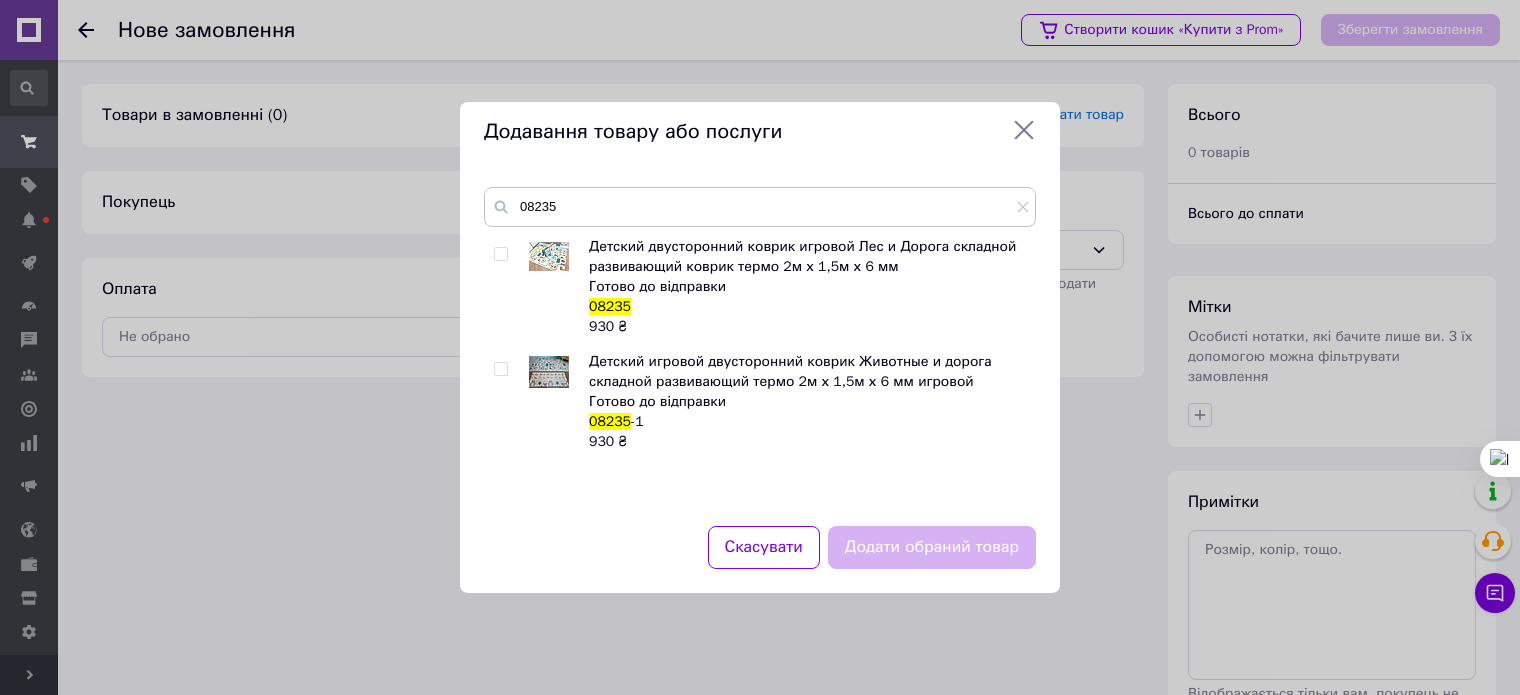 click at bounding box center [500, 254] 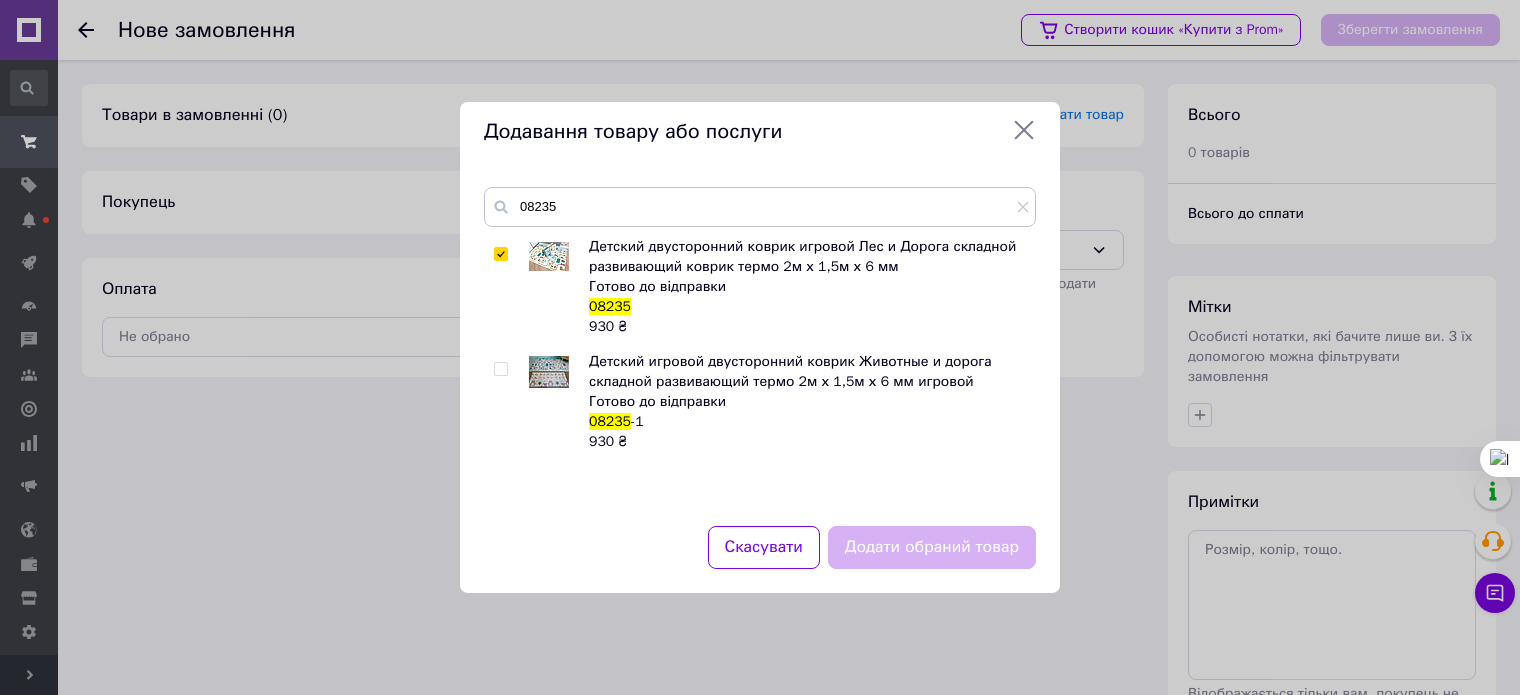 checkbox on "true" 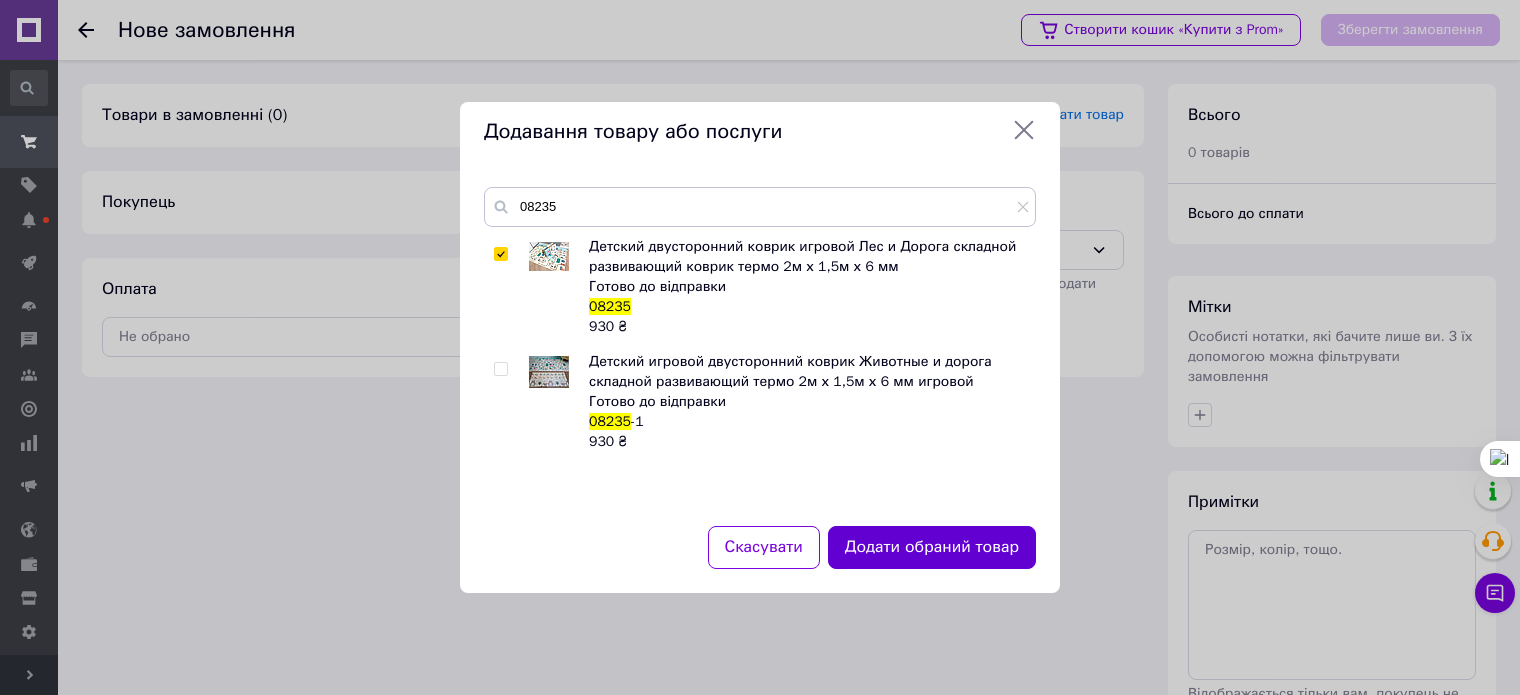 click on "Додати обраний товар" at bounding box center (932, 547) 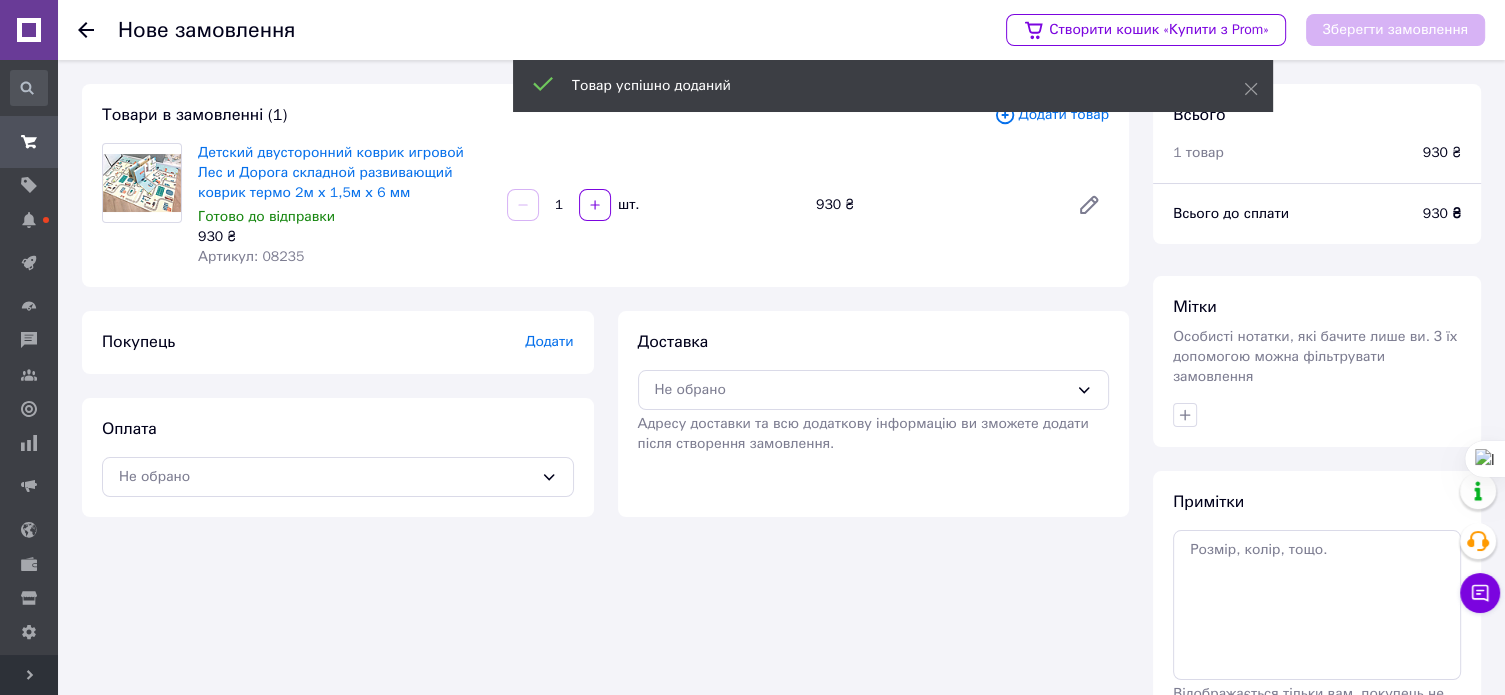 click on "Додати" at bounding box center [549, 341] 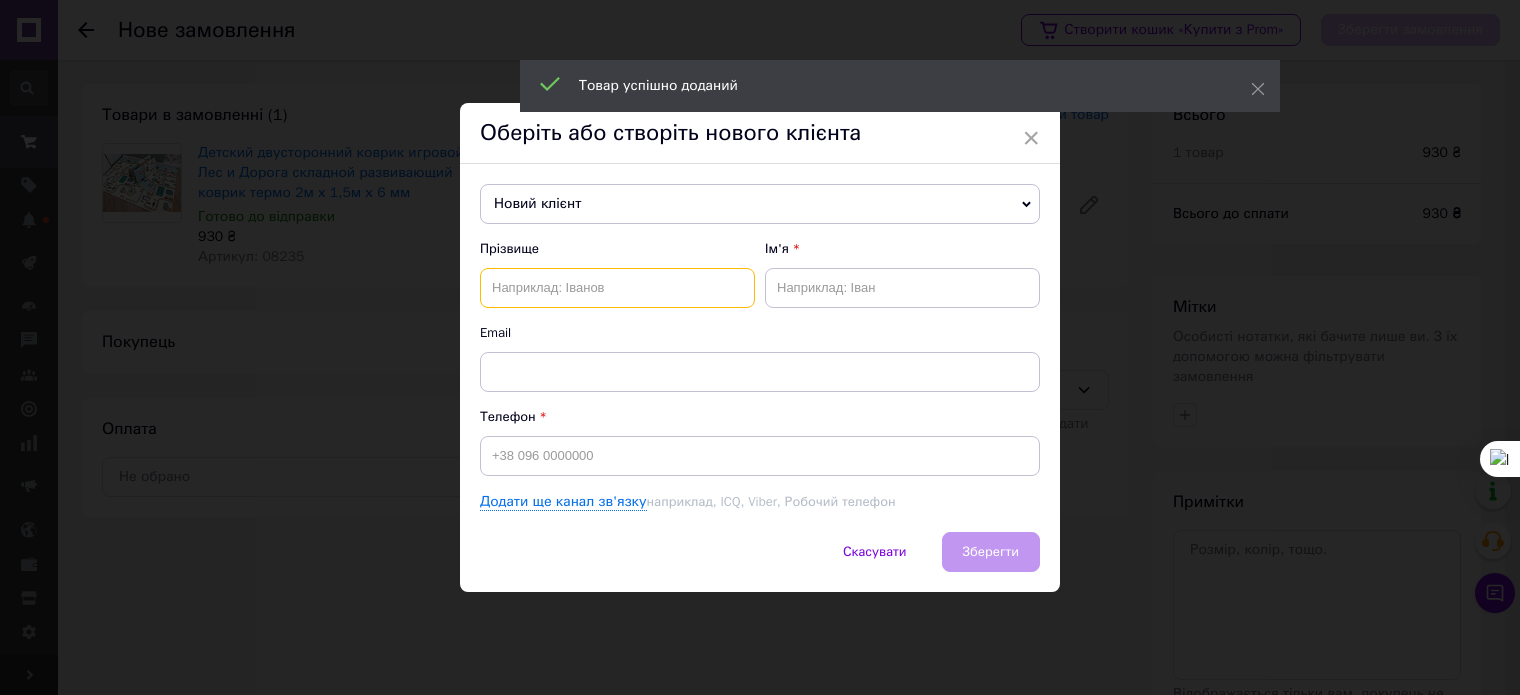 click at bounding box center [617, 288] 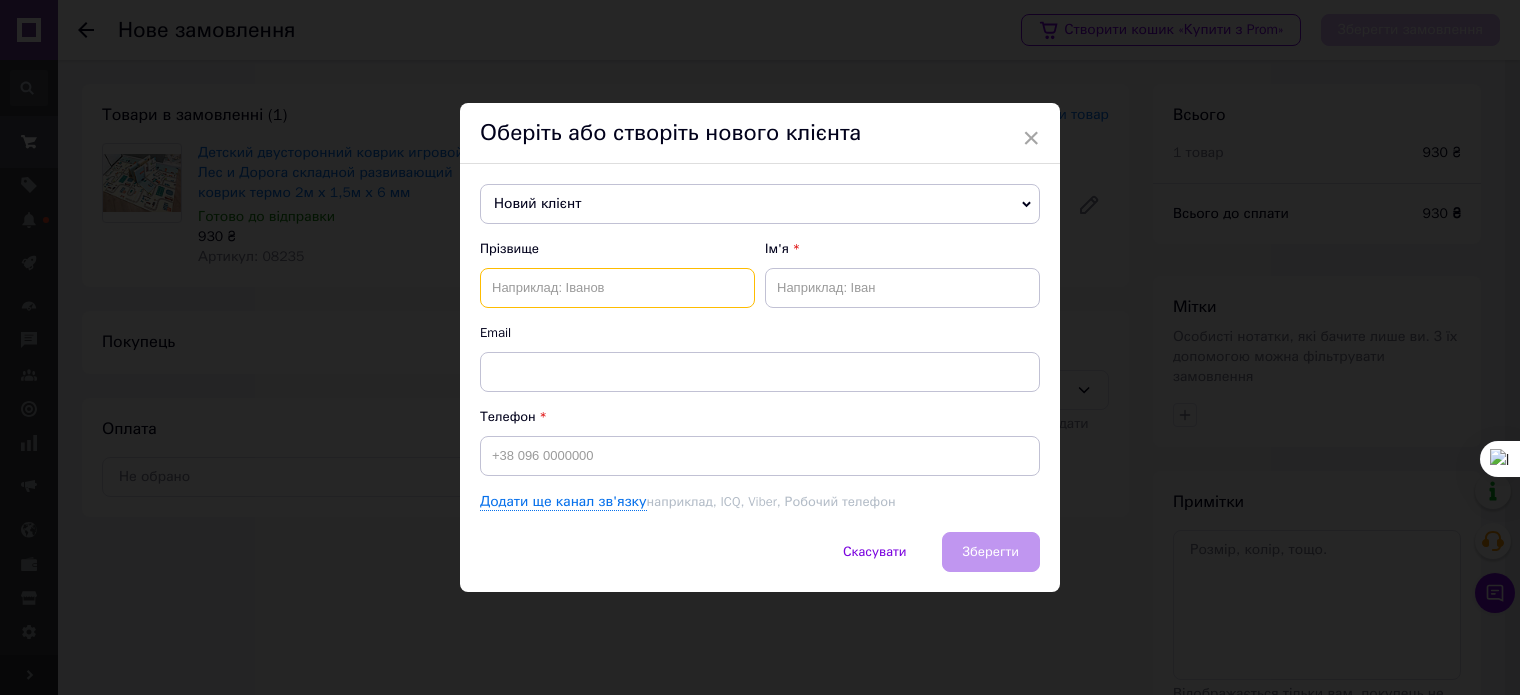 paste on "Котлярова Екатерина" 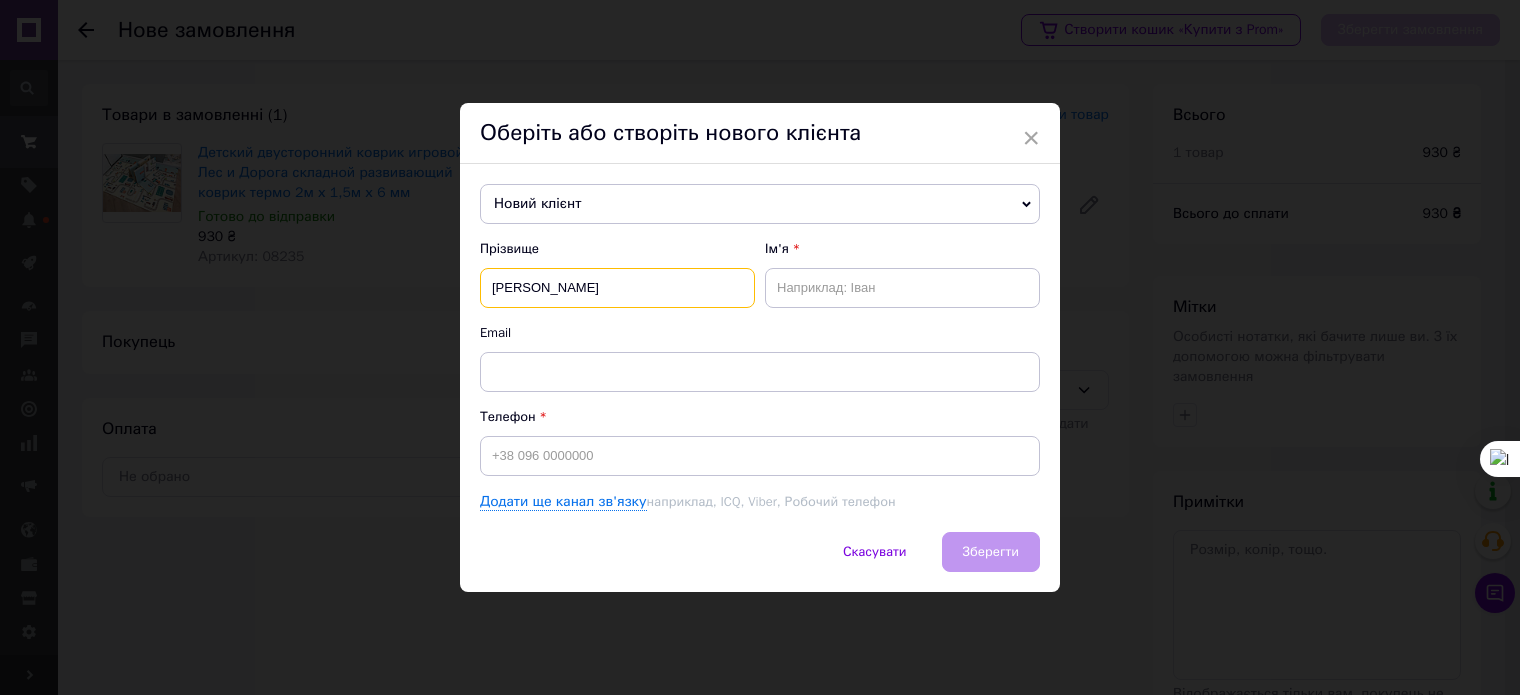 type on "Котлярова Екатерина" 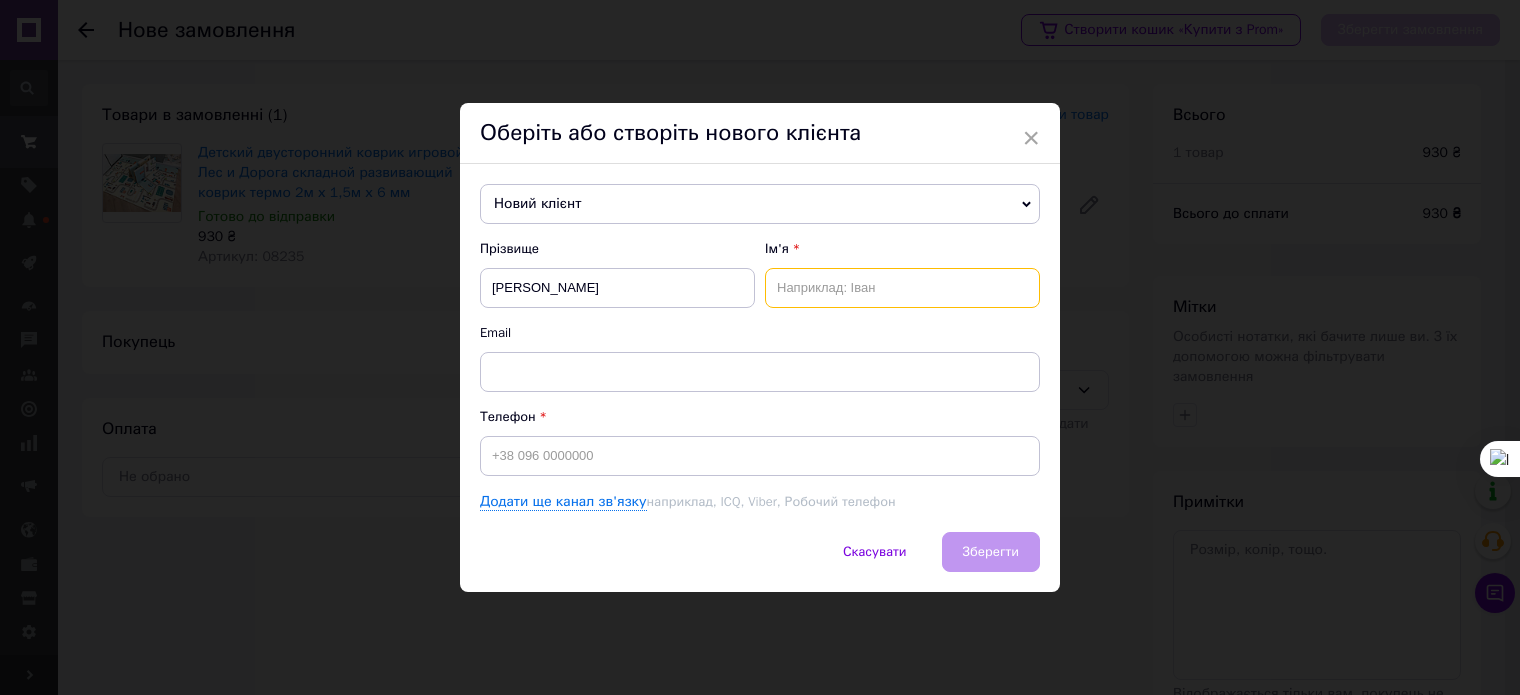 click at bounding box center (902, 288) 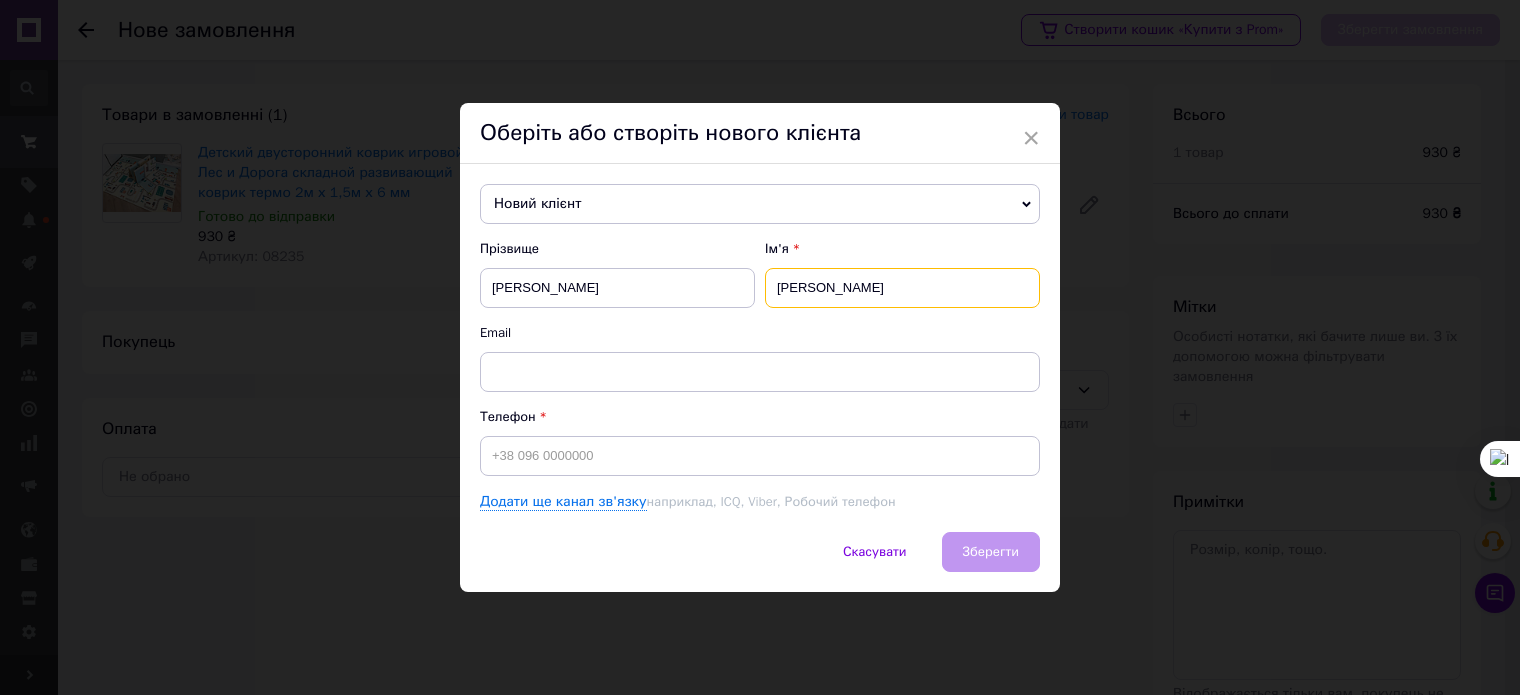drag, startPoint x: 839, startPoint y: 284, endPoint x: 772, endPoint y: 267, distance: 69.12308 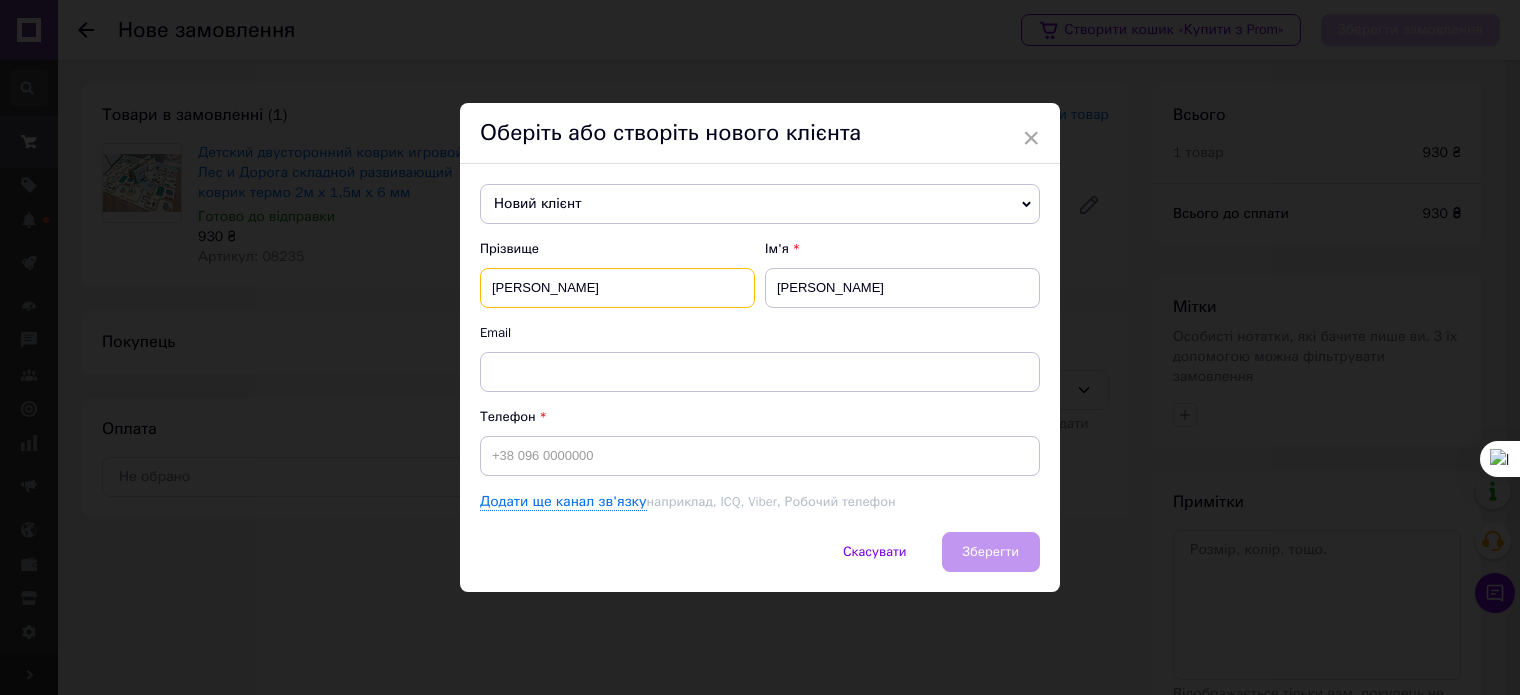 drag, startPoint x: 652, startPoint y: 280, endPoint x: 555, endPoint y: 267, distance: 97.867256 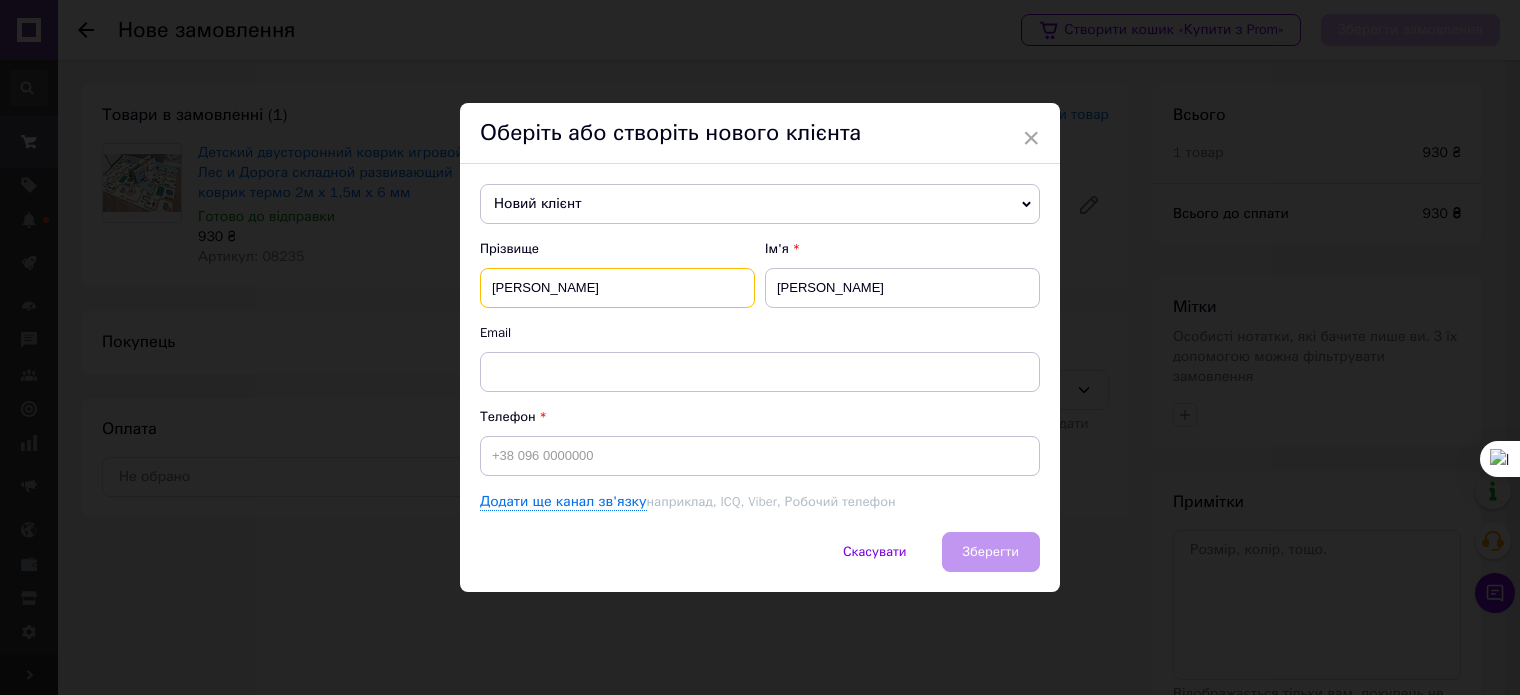 type on "Котлярова" 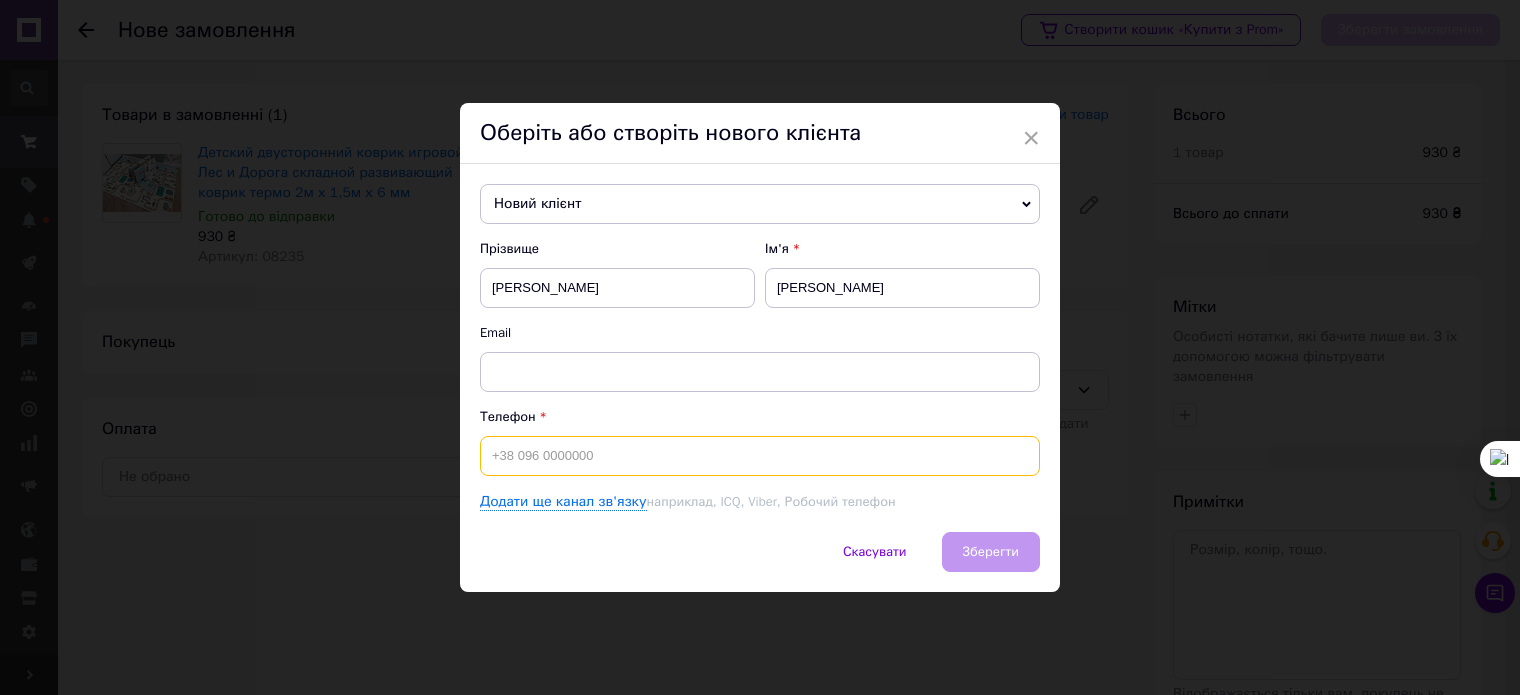click at bounding box center (760, 456) 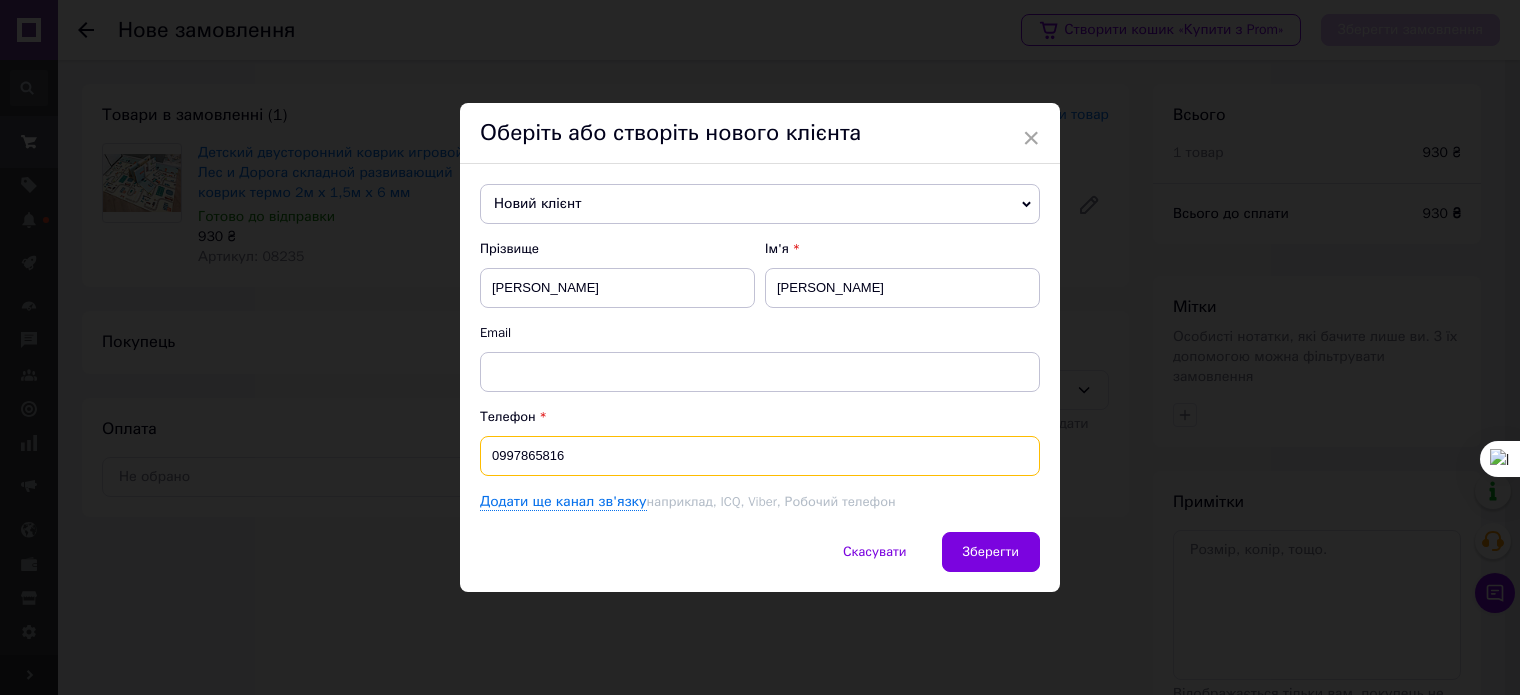 click on "0997865816" at bounding box center [760, 456] 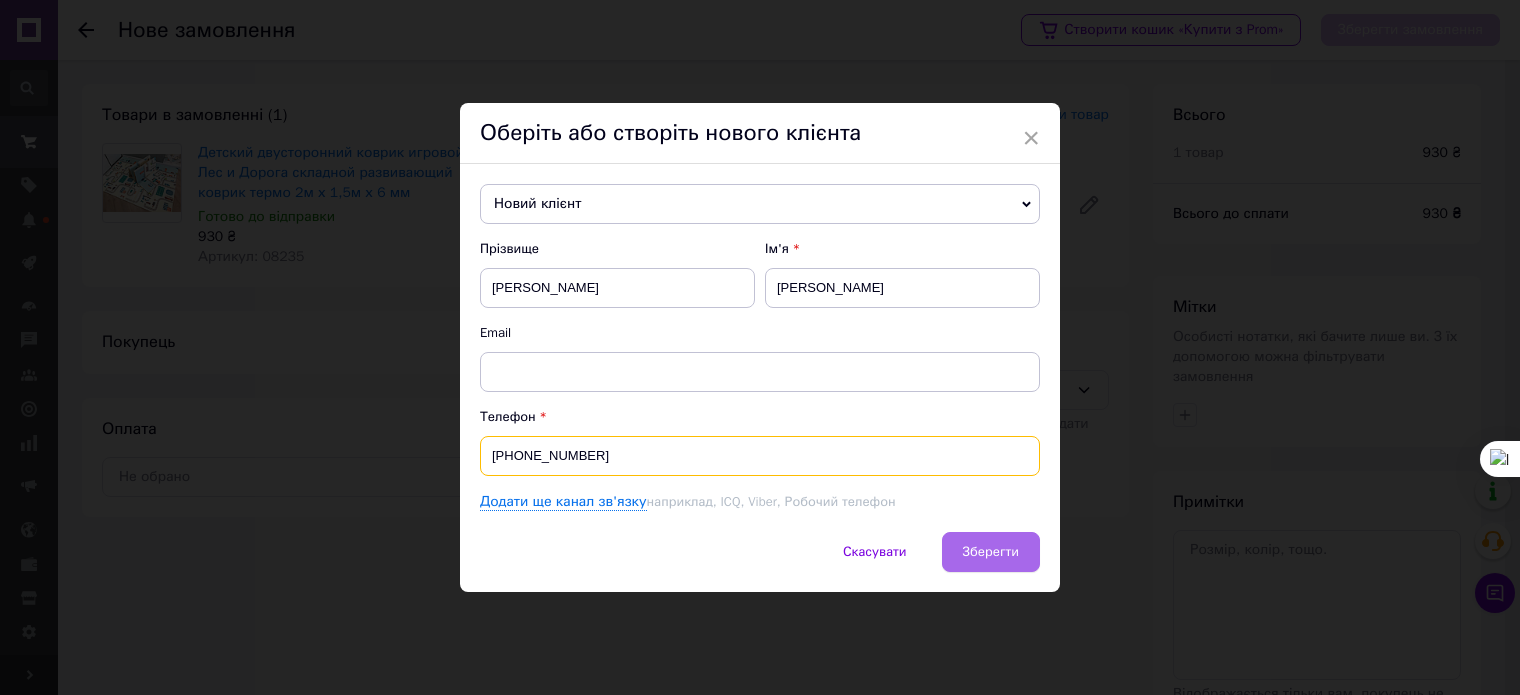 type on "[PHONE_NUMBER]" 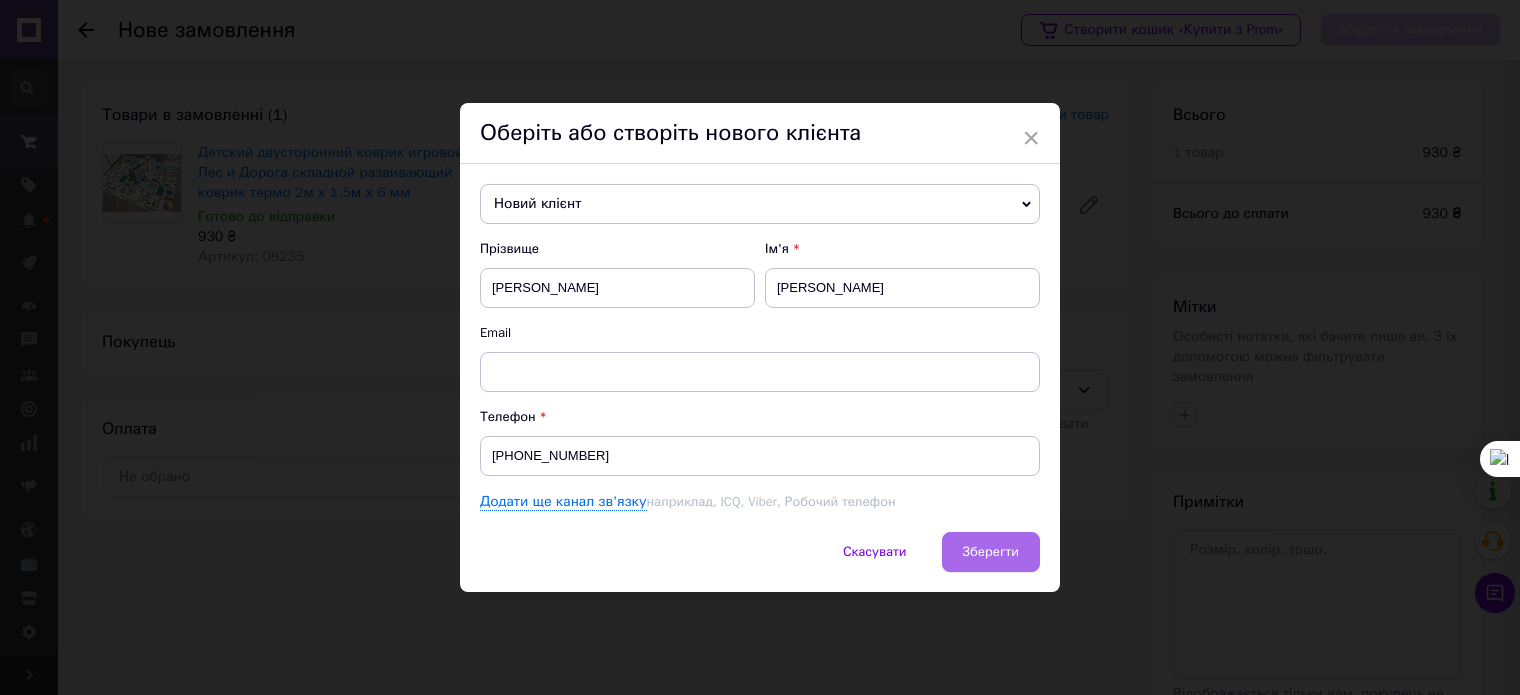 click on "Зберегти" at bounding box center [991, 552] 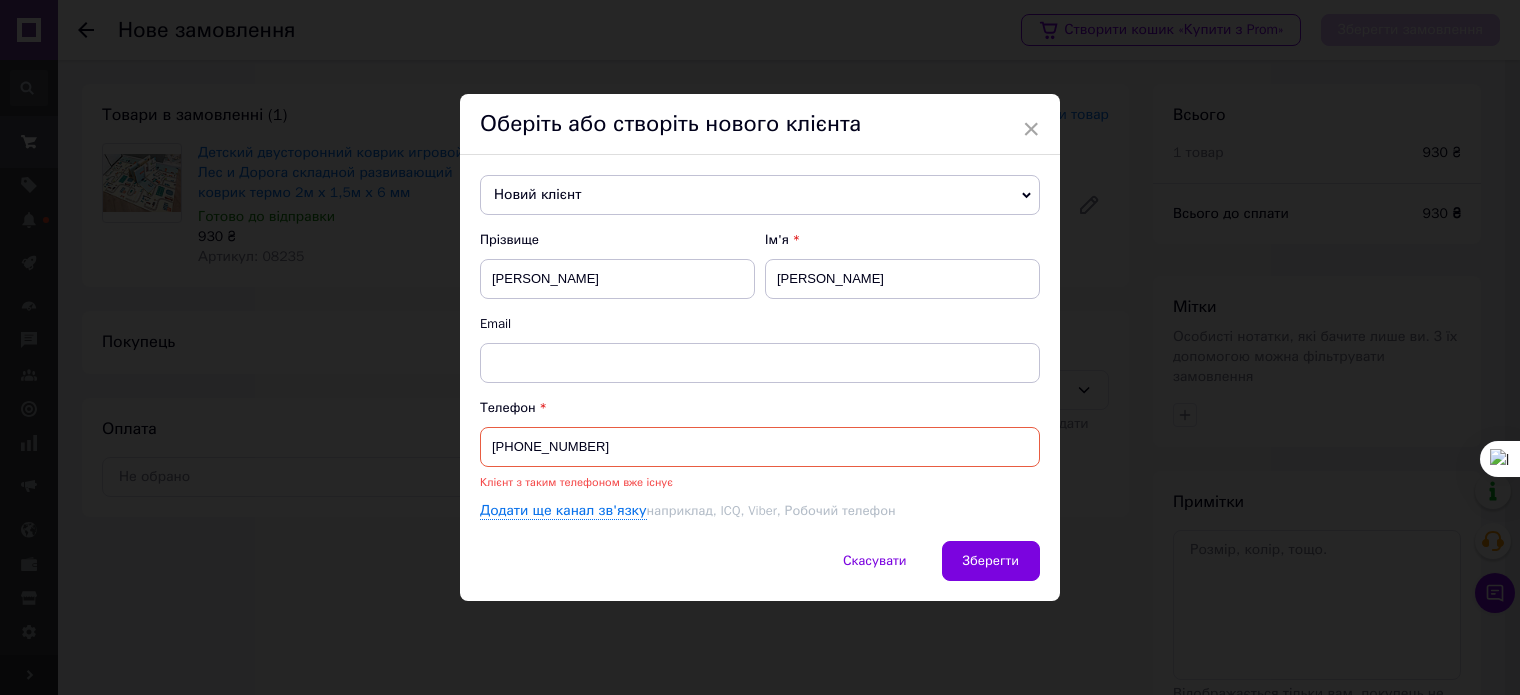 click on "Клієнт з таким телефоном вже існує" at bounding box center [576, 482] 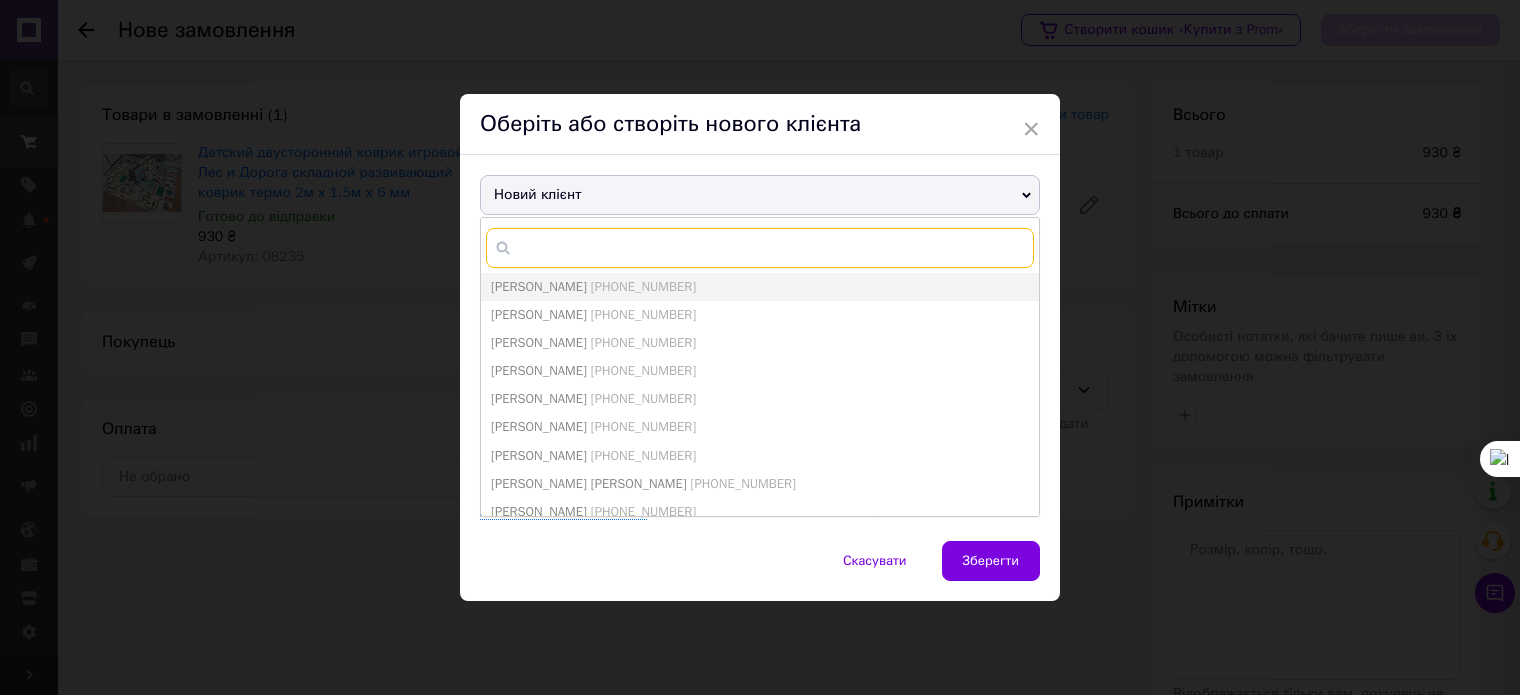paste on "0997865816" 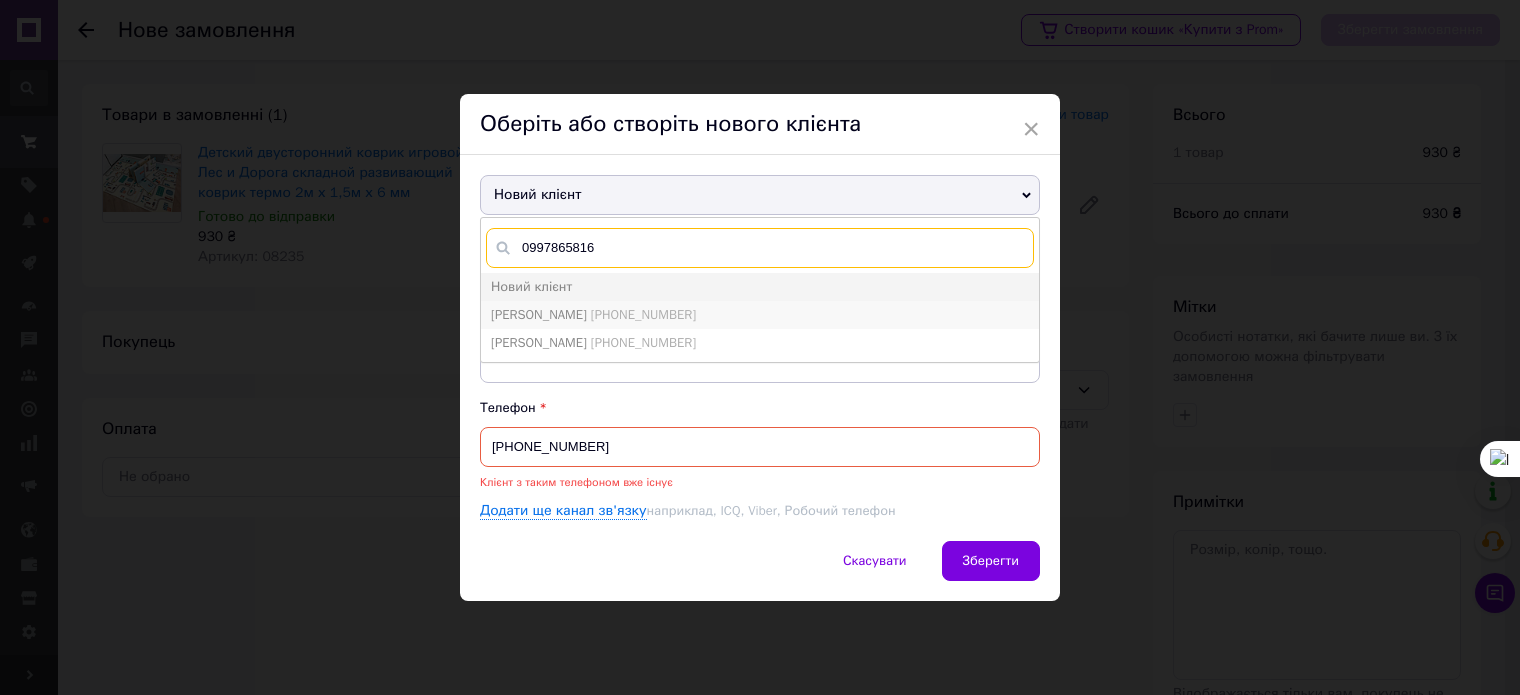 type on "0997865816" 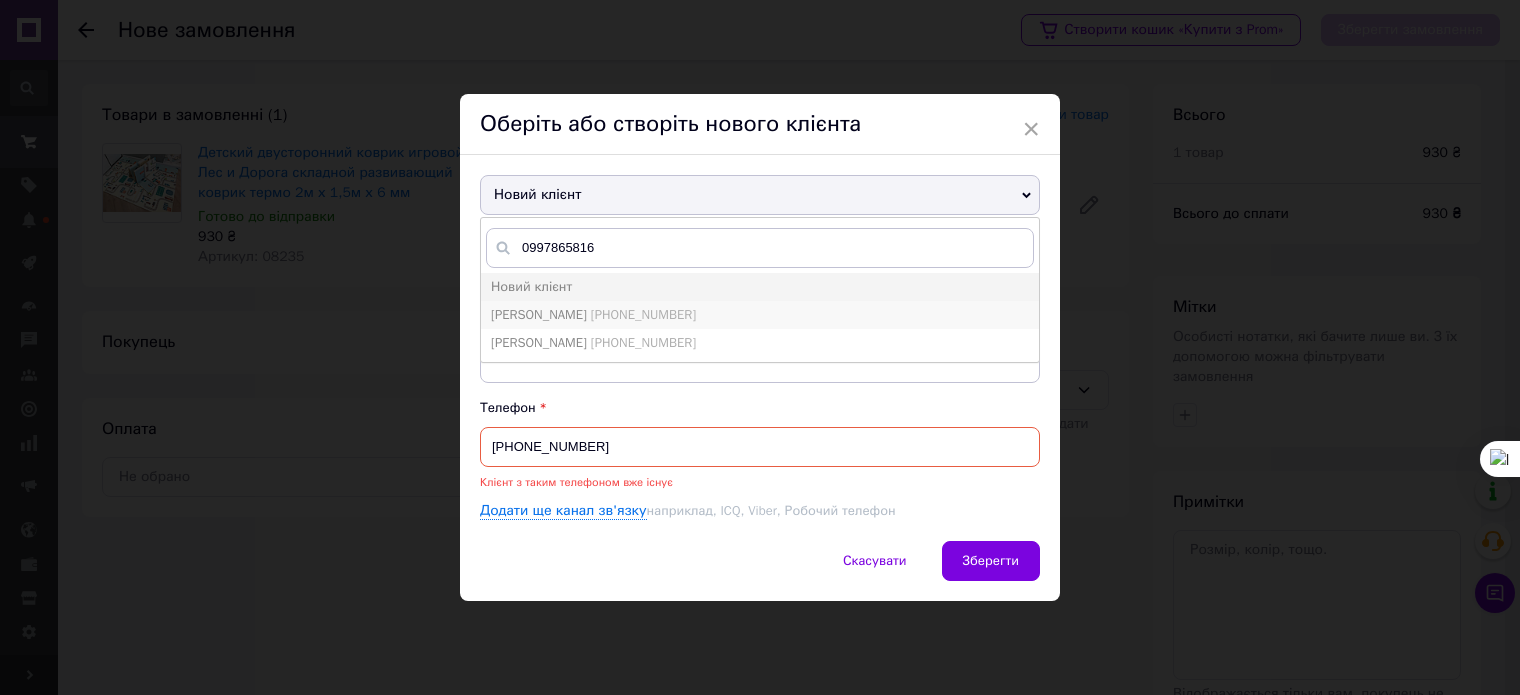 click on "[PHONE_NUMBER]" at bounding box center (643, 314) 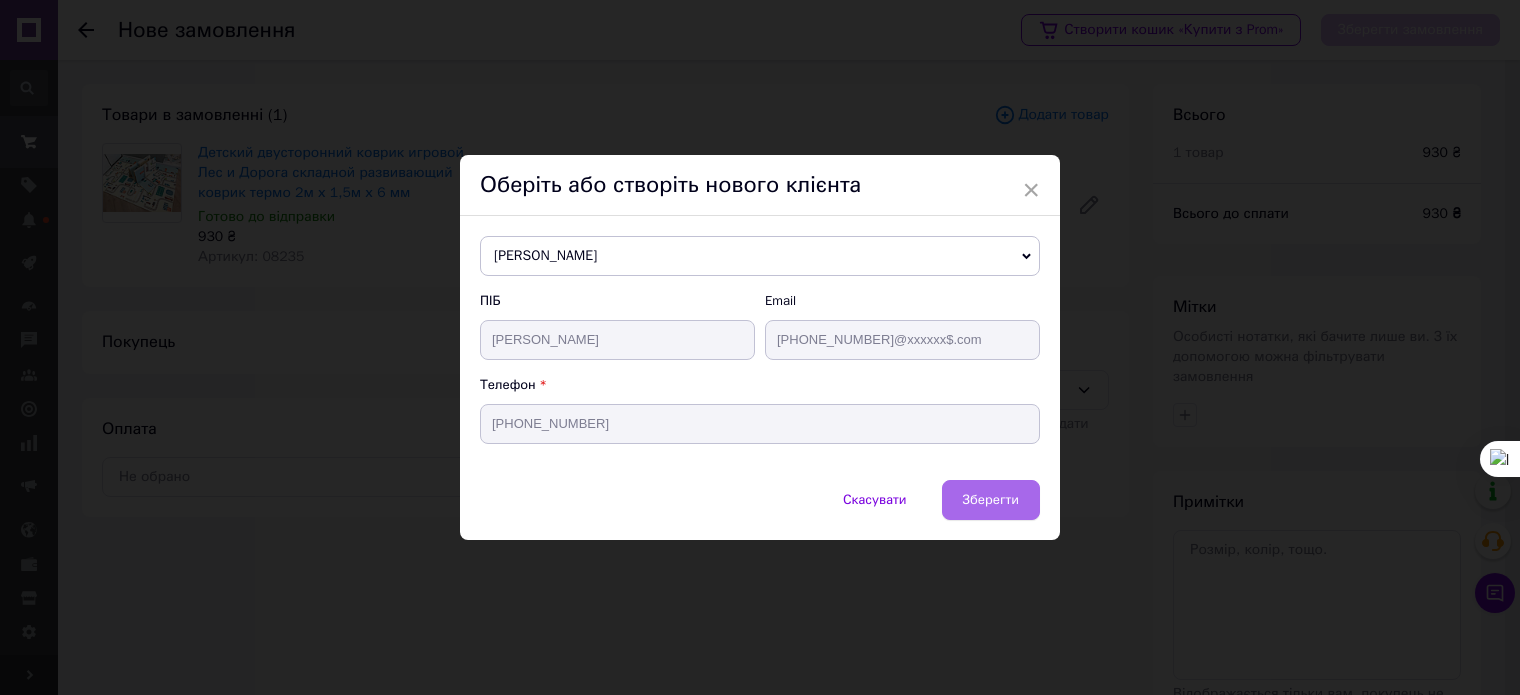 click on "Зберегти" at bounding box center [991, 500] 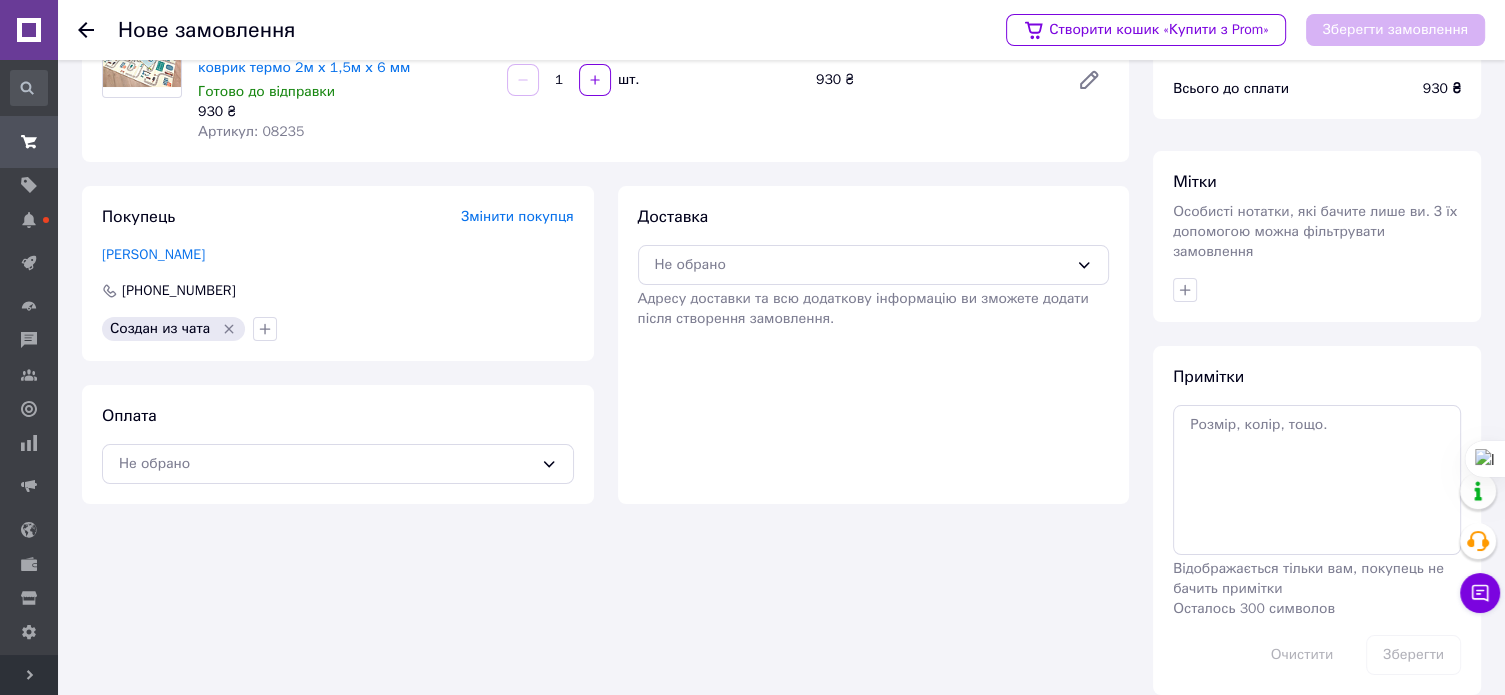 scroll, scrollTop: 128, scrollLeft: 0, axis: vertical 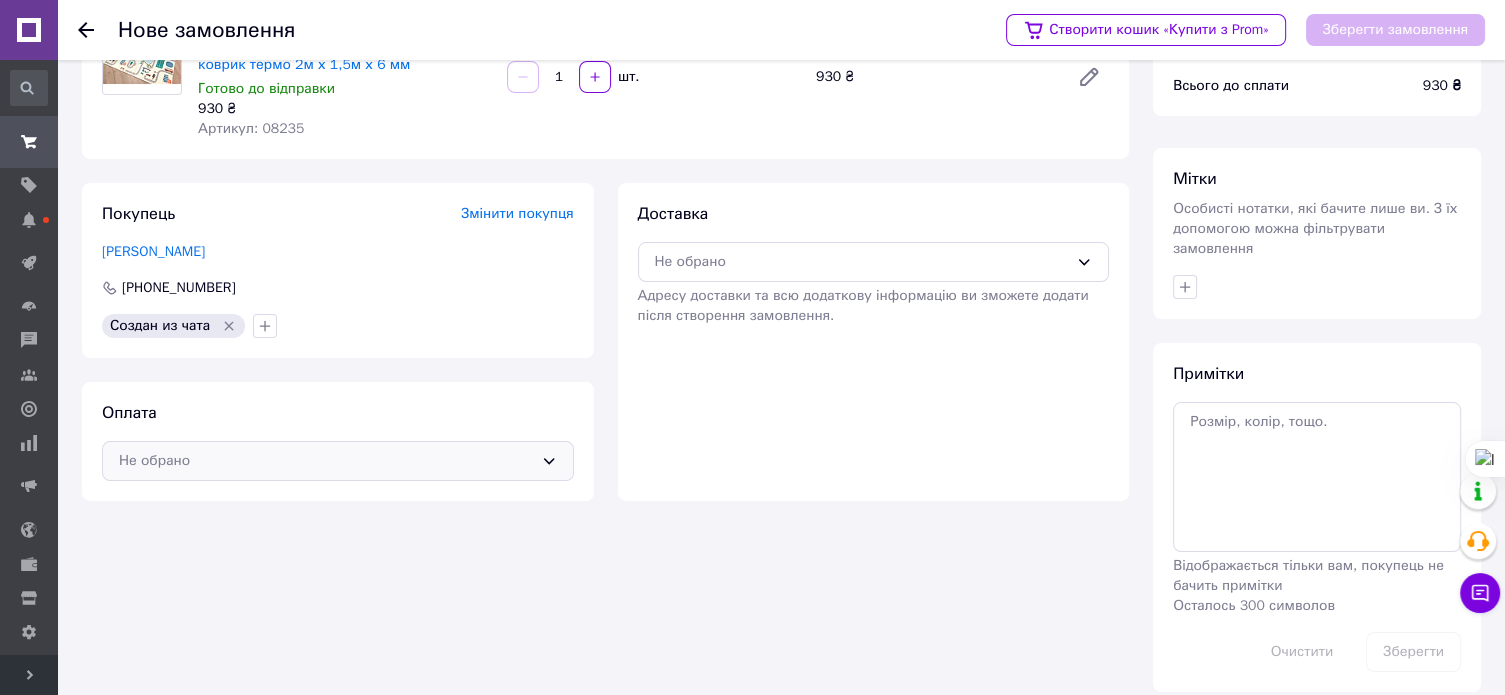 click 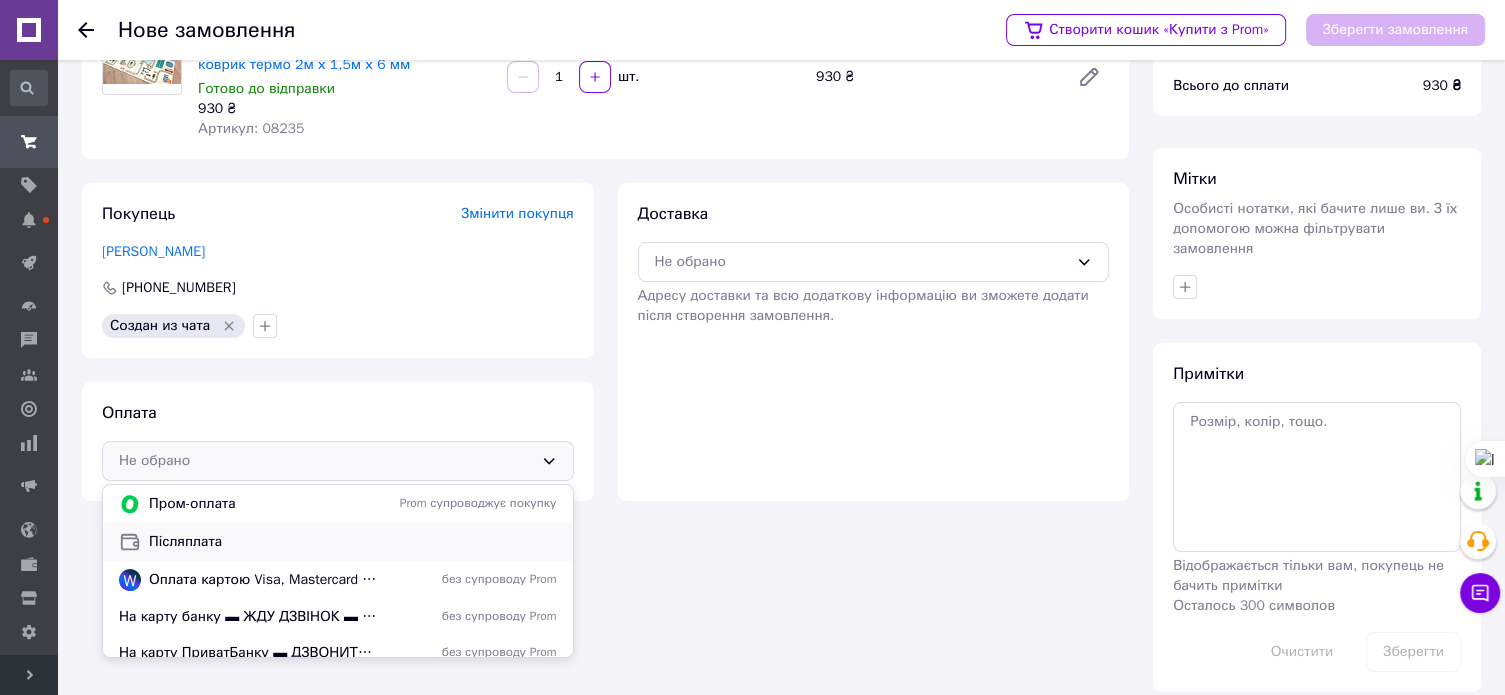 click on "Післяплата" at bounding box center [353, 542] 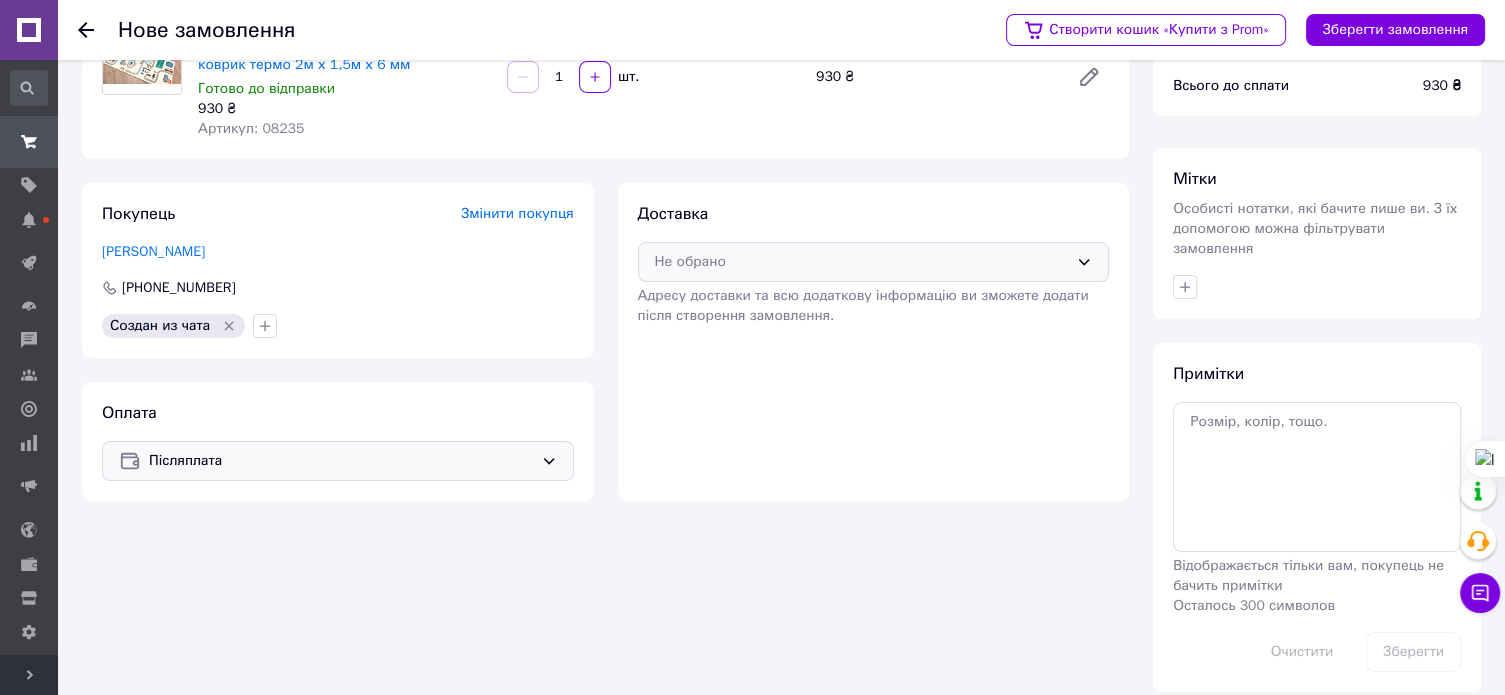 click 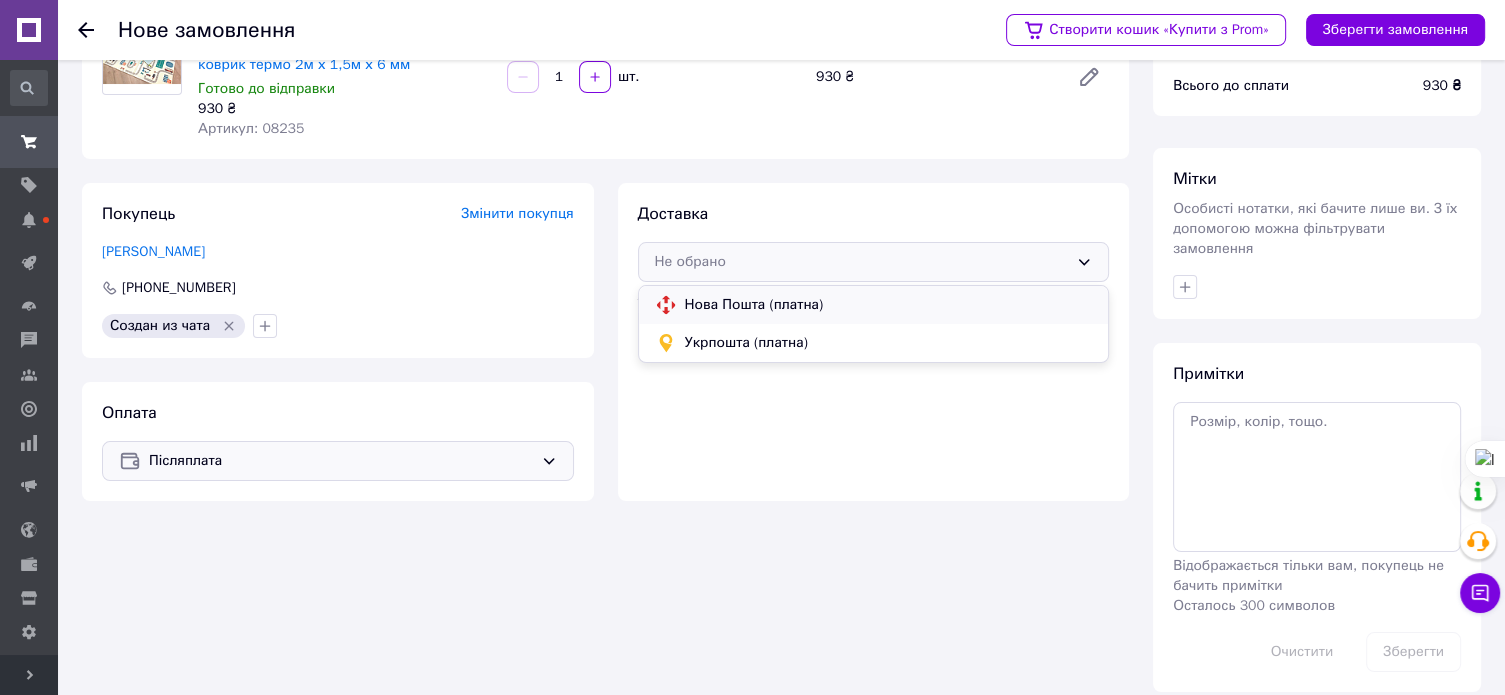 click on "Нова Пошта (платна)" at bounding box center [889, 305] 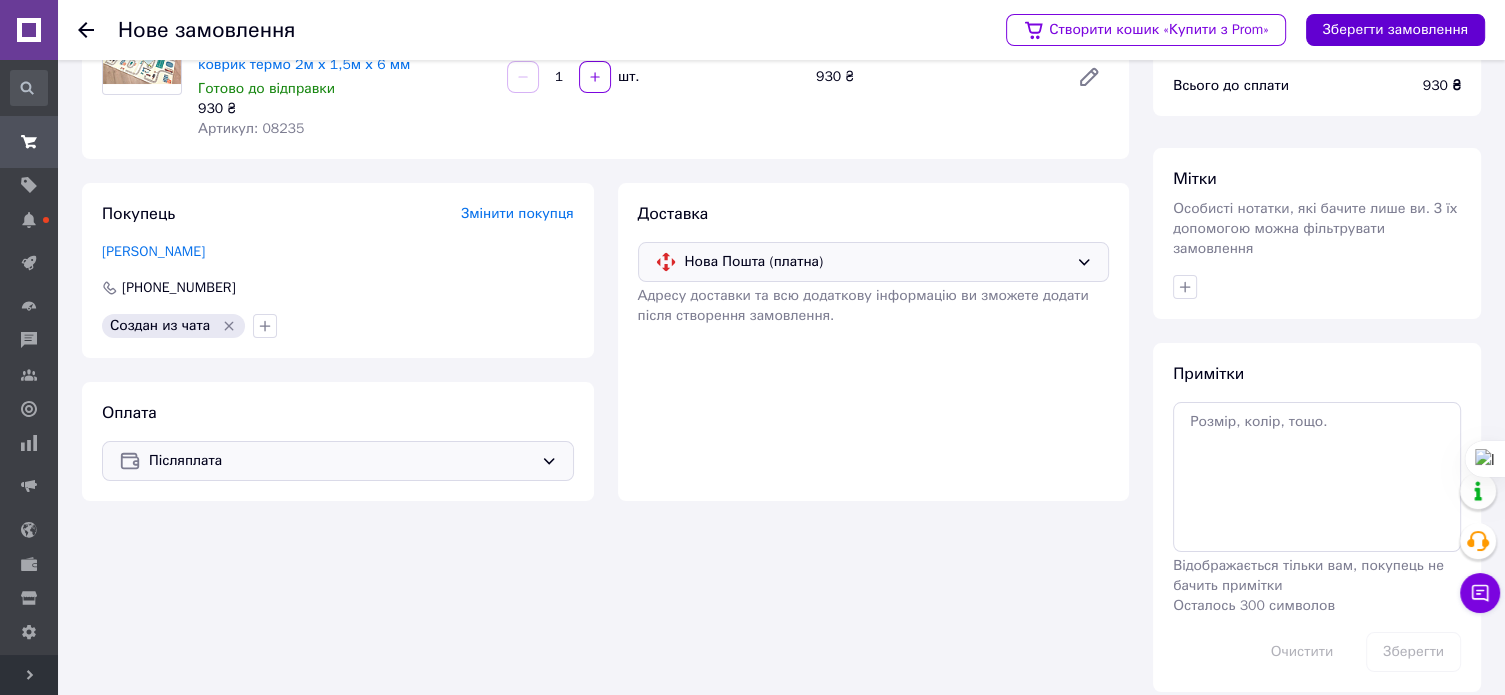 click on "Зберегти замовлення" at bounding box center (1395, 30) 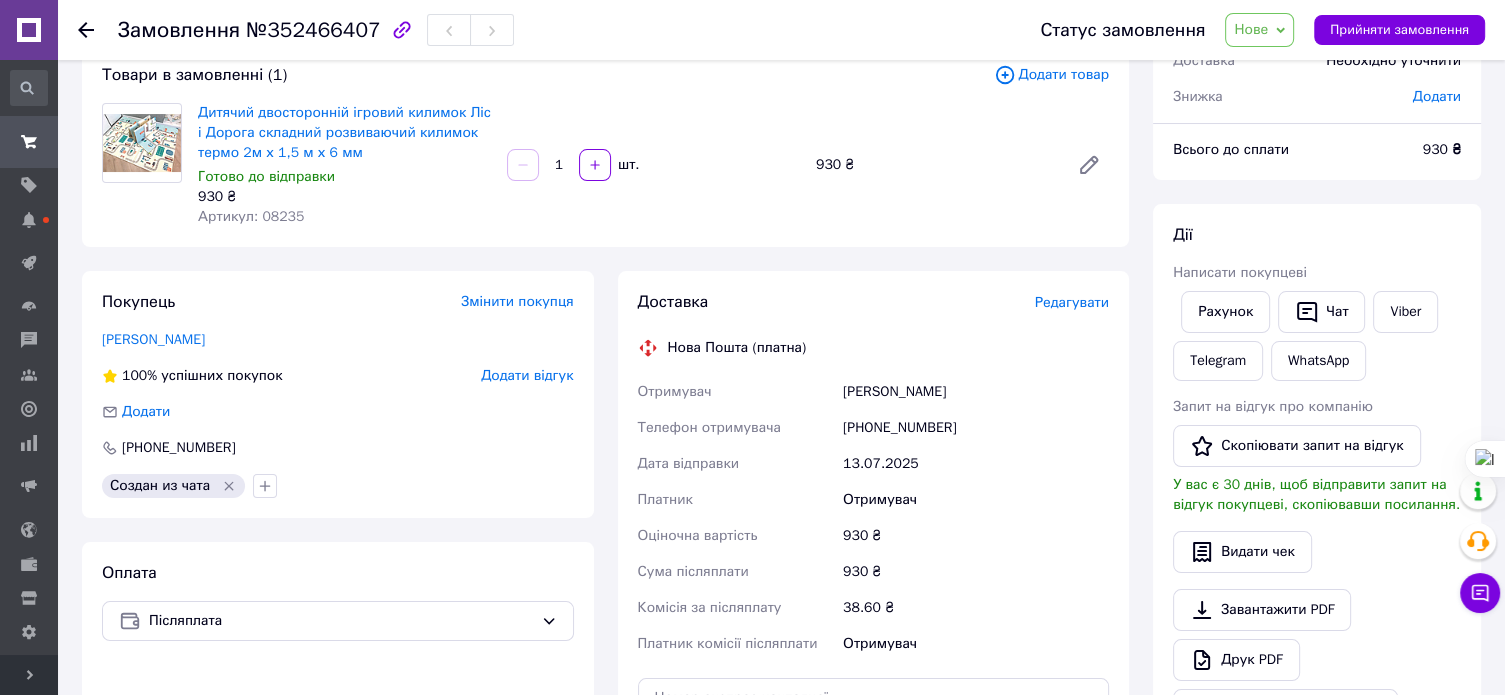 click 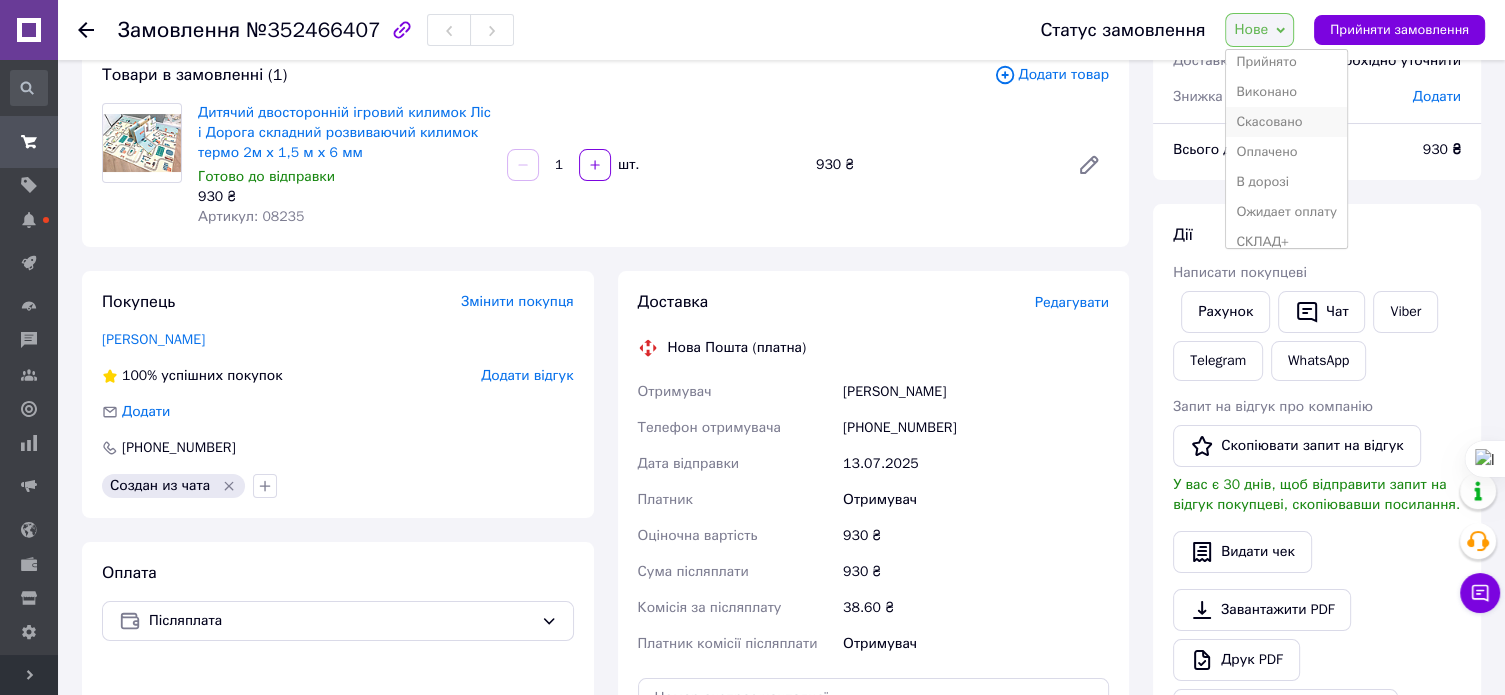 scroll, scrollTop: 21, scrollLeft: 0, axis: vertical 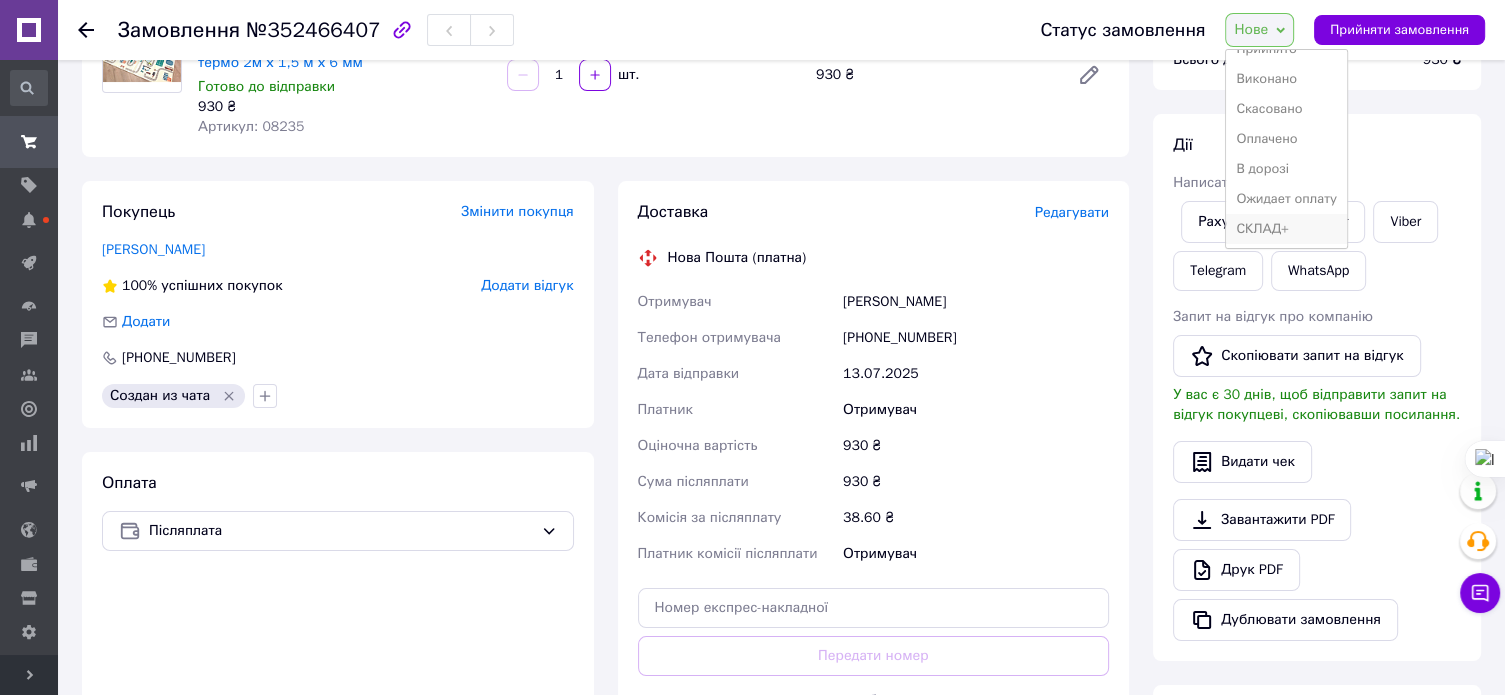 click on "СКЛАД+" at bounding box center (1286, 229) 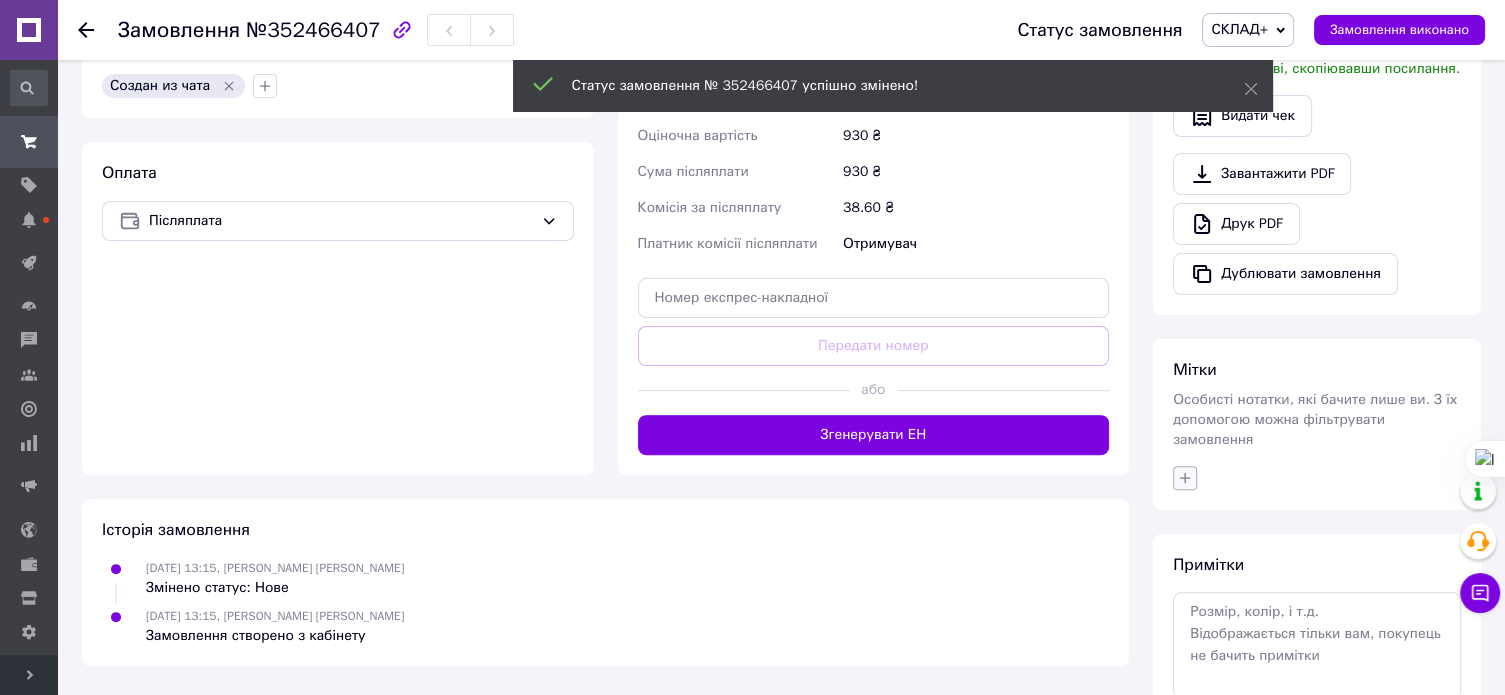 scroll, scrollTop: 528, scrollLeft: 0, axis: vertical 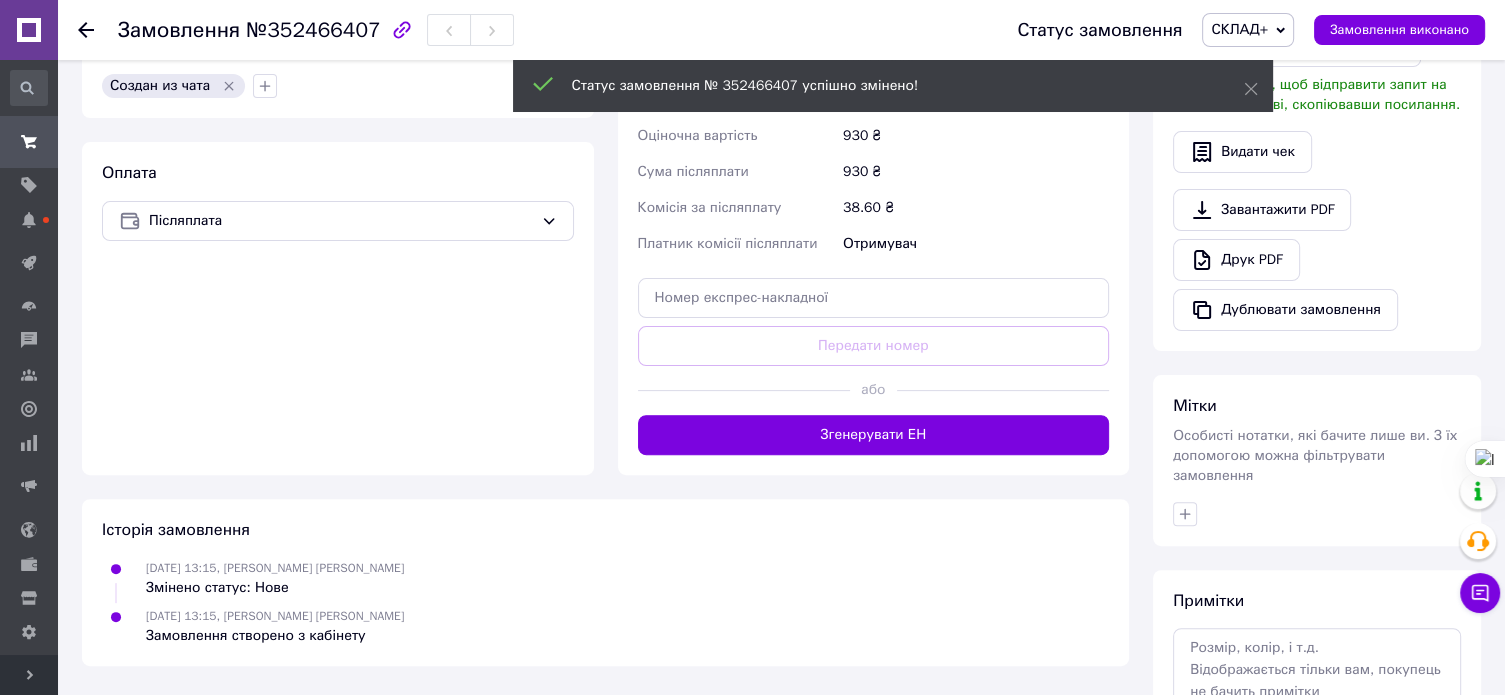 click on "Особисті нотатки, які бачите лише ви. З їх допомогою можна фільтрувати замовлення" at bounding box center [1315, 455] 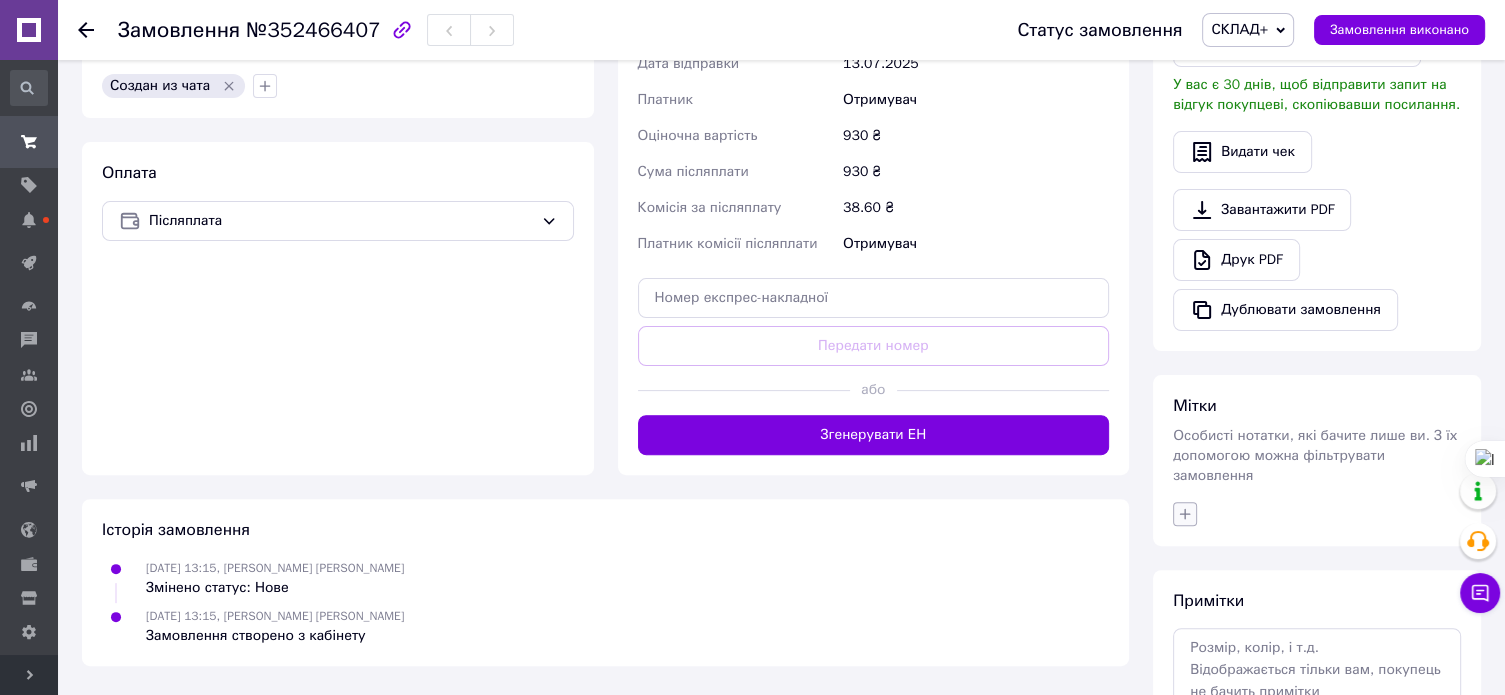 click 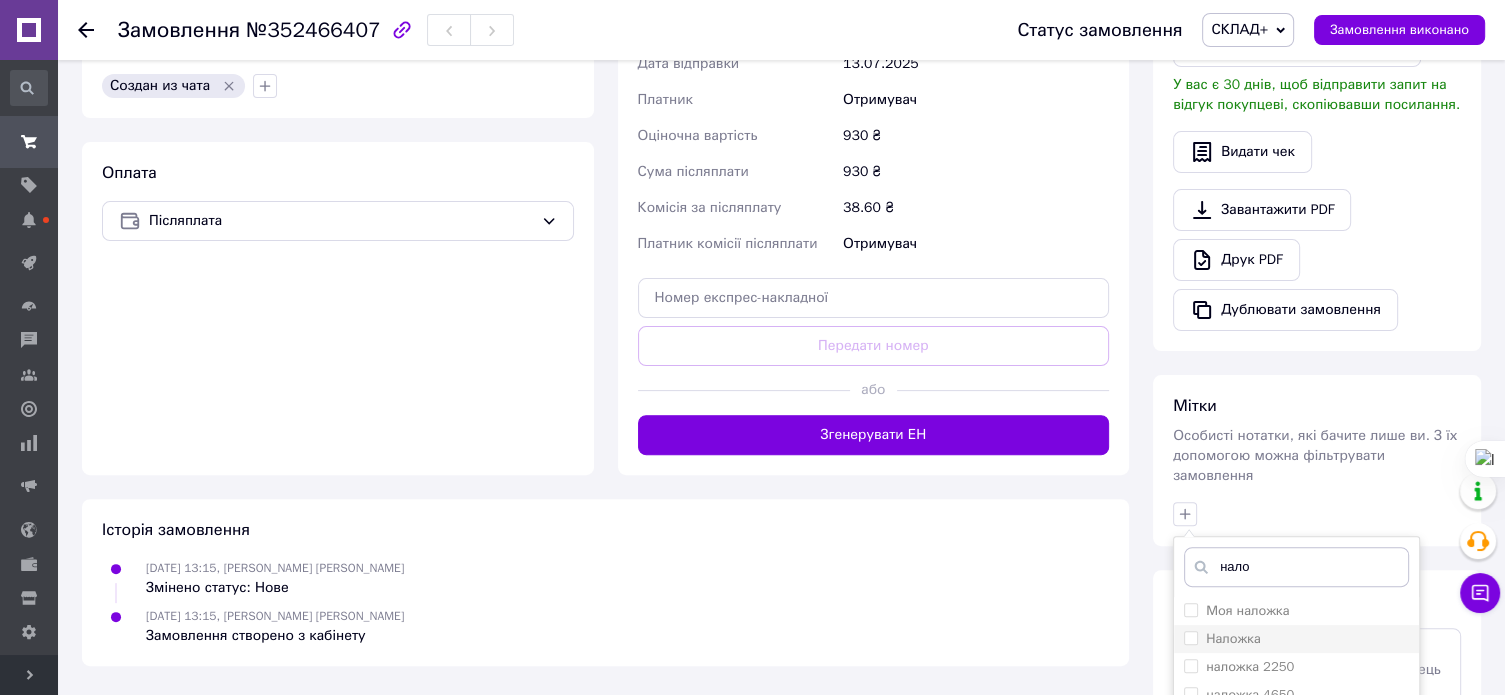 type on "нало" 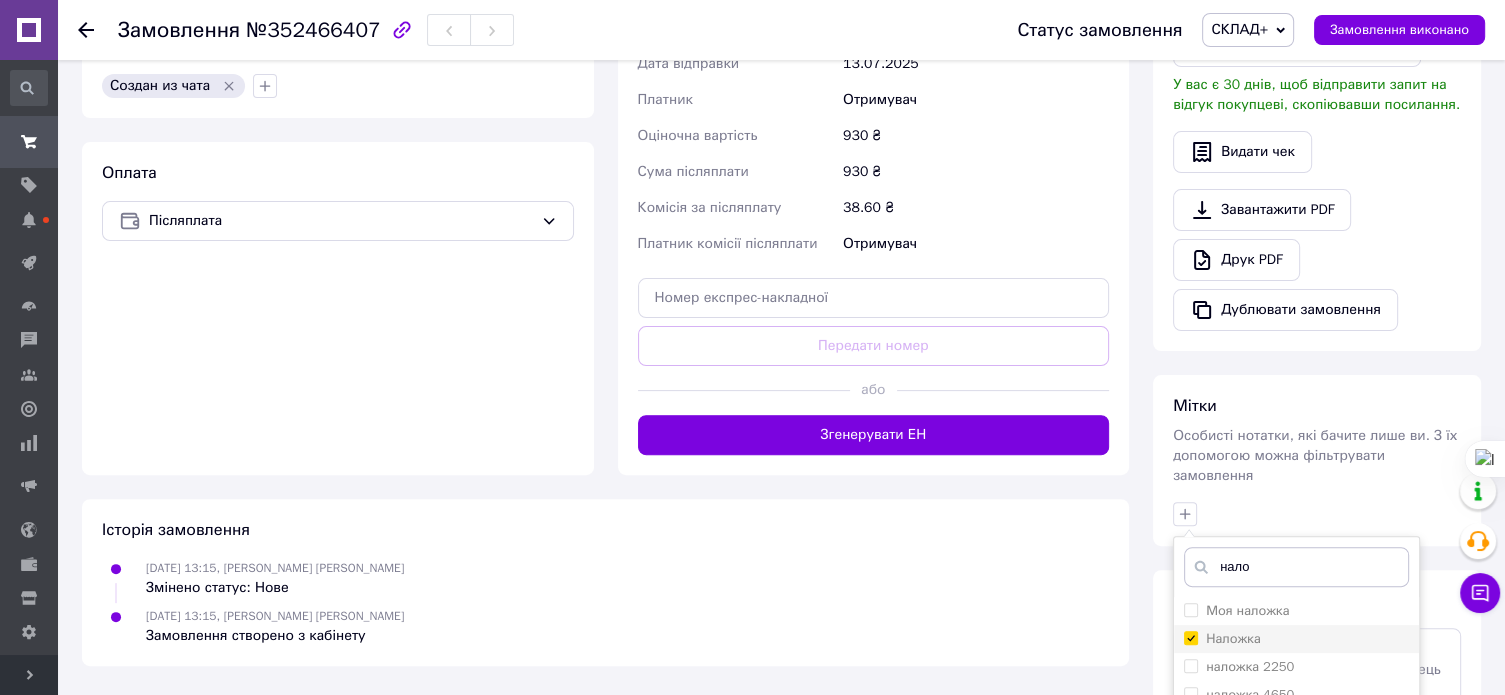 checkbox on "true" 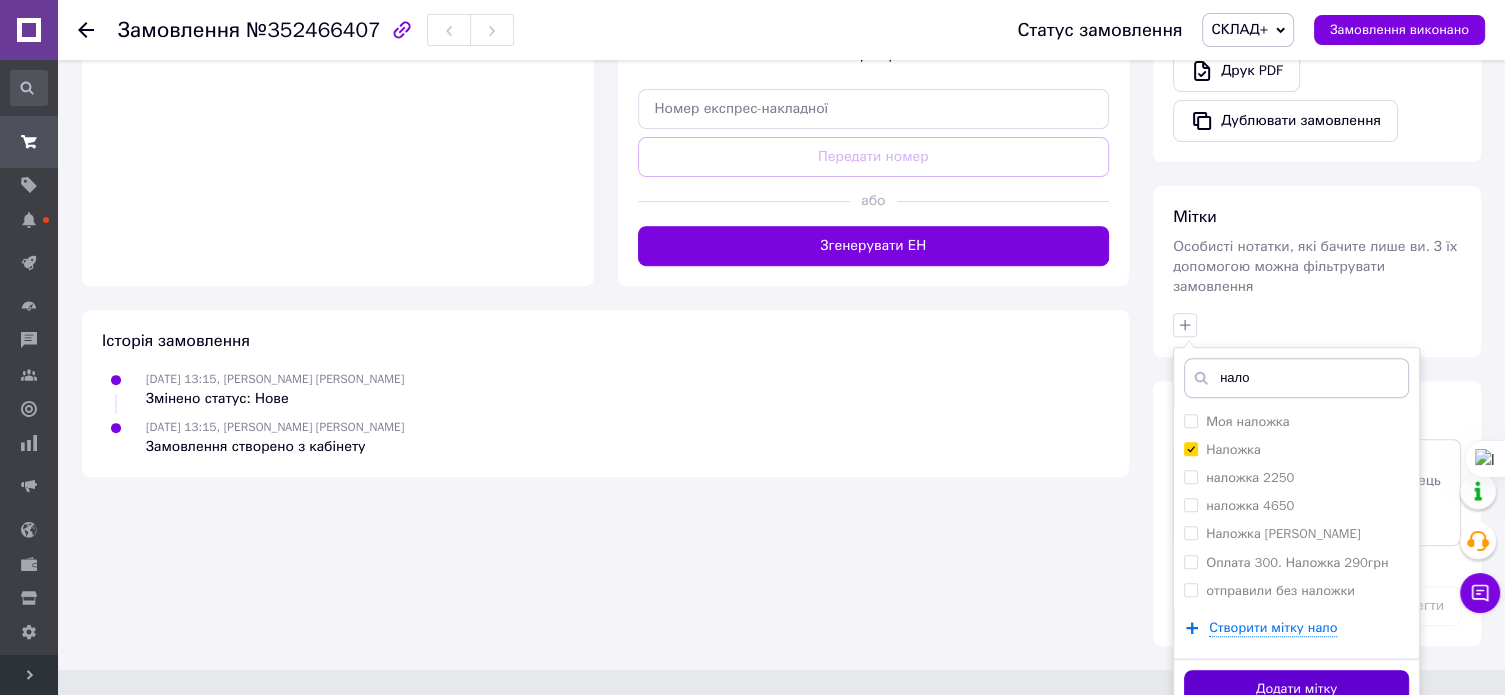 click on "Додати мітку" at bounding box center [1296, 689] 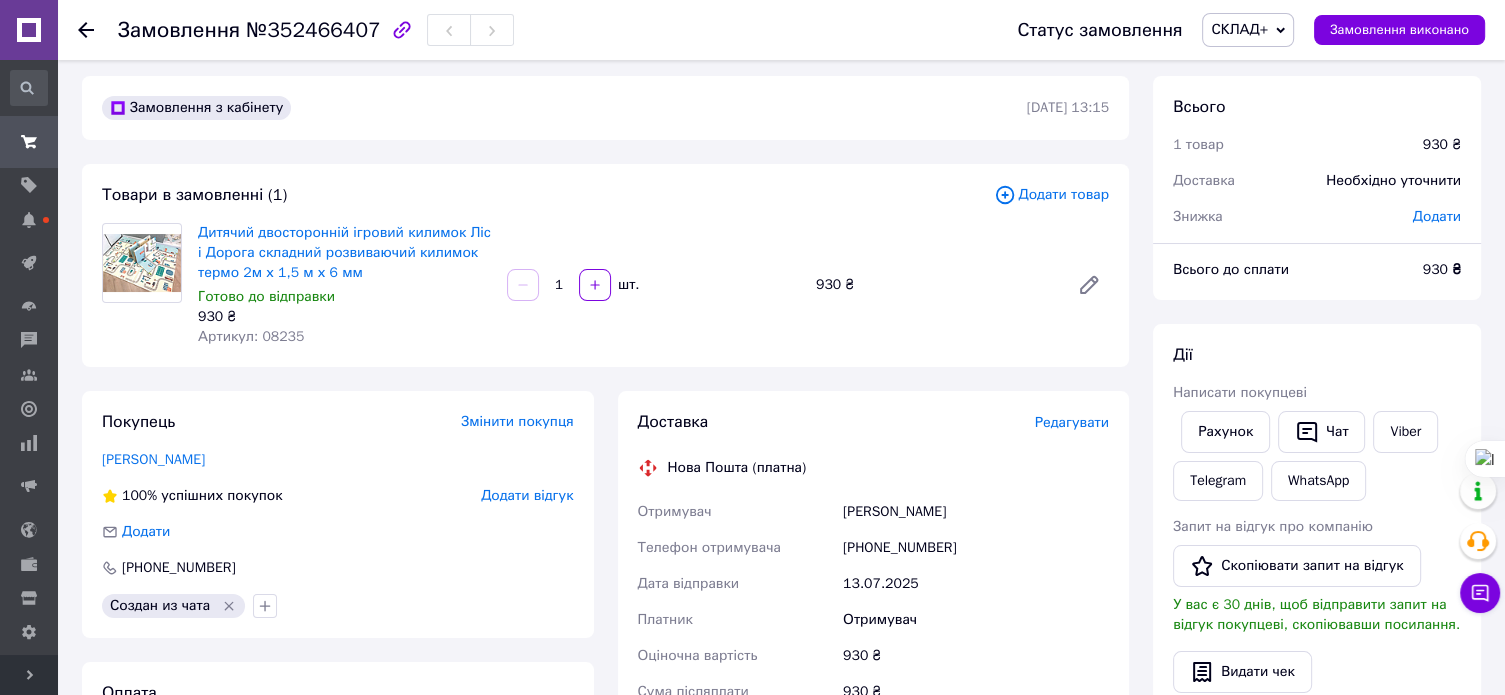 scroll, scrollTop: 0, scrollLeft: 0, axis: both 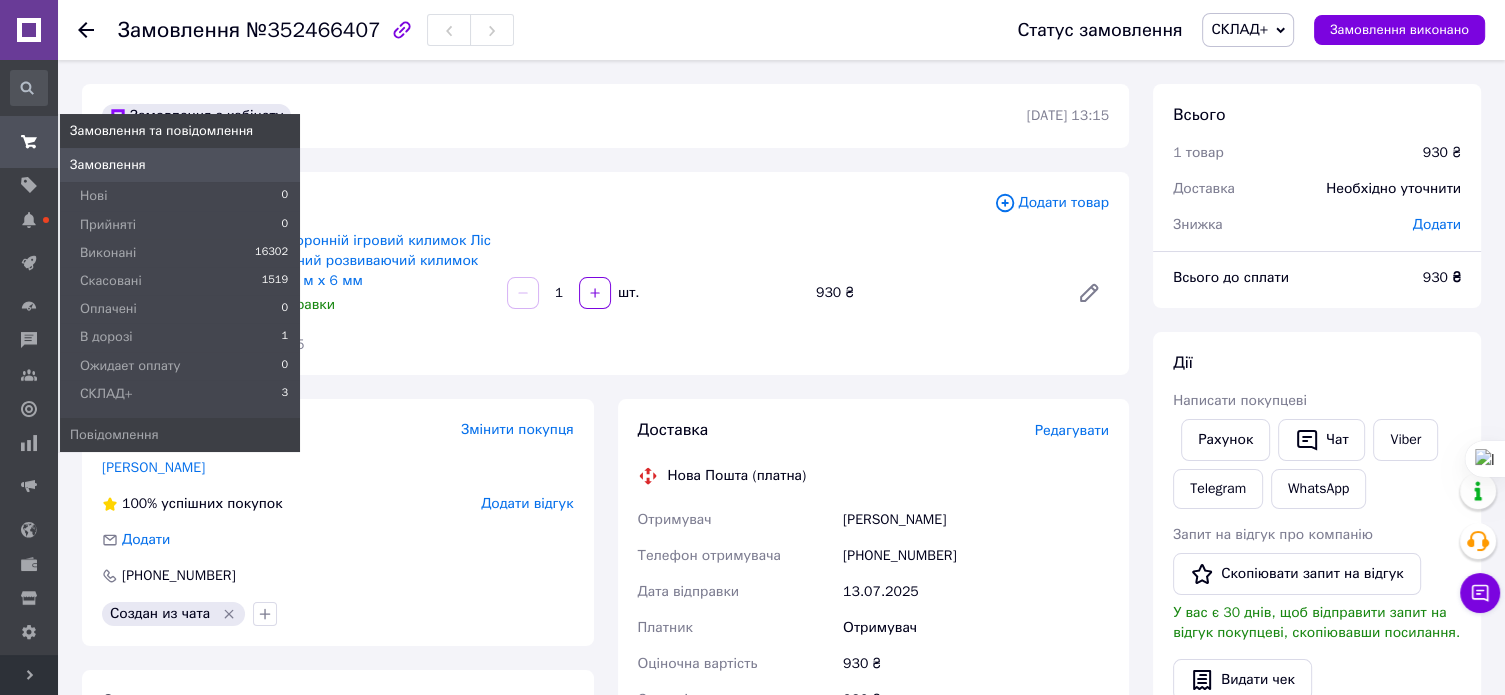 click 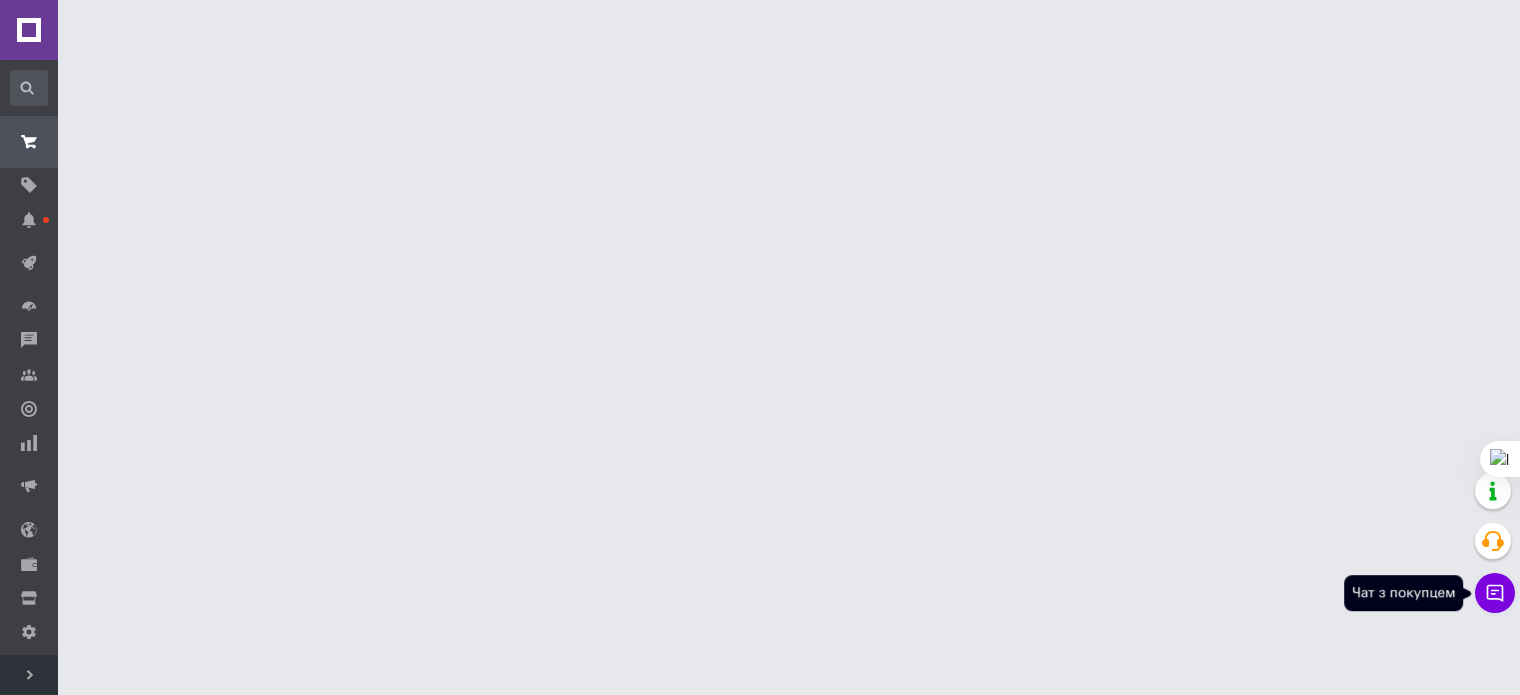 click 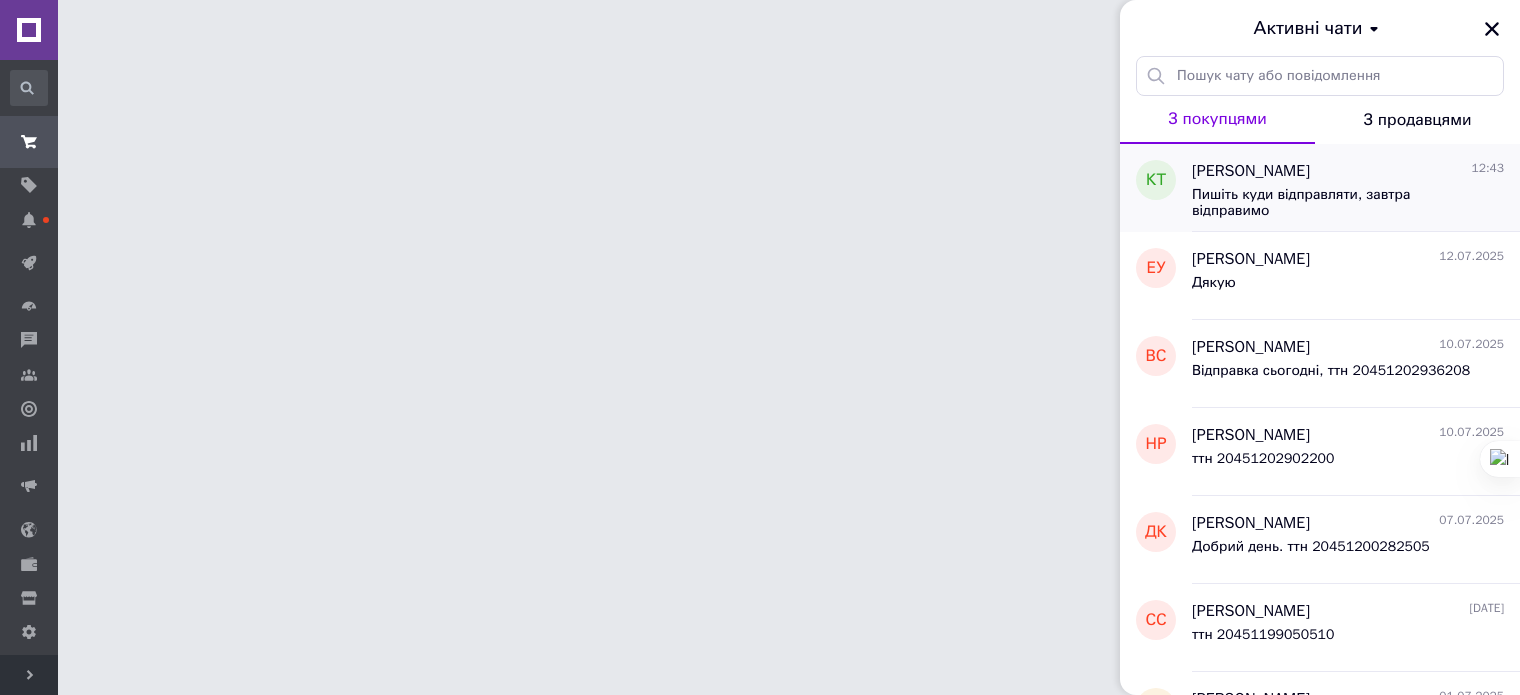 click on "Каріна Тритяченко 12:43" at bounding box center [1348, 171] 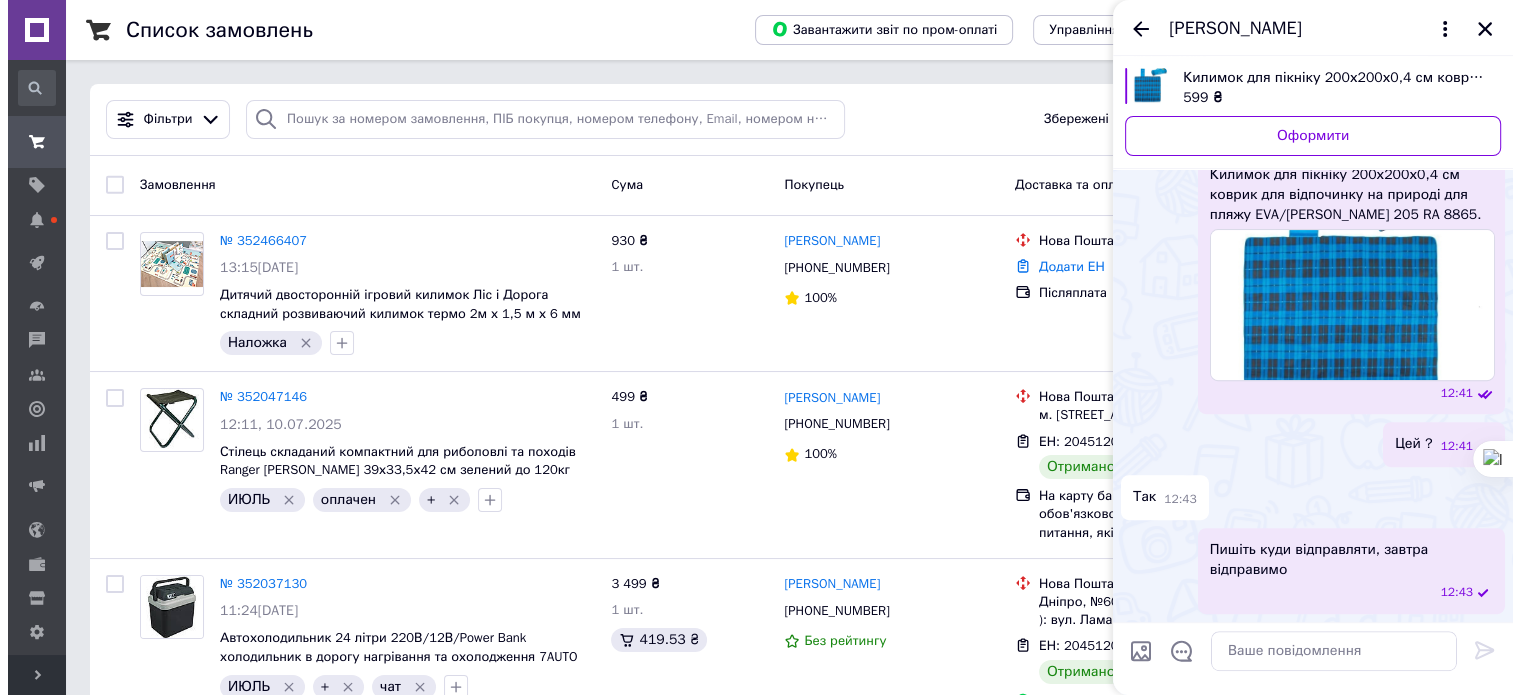 scroll, scrollTop: 771, scrollLeft: 0, axis: vertical 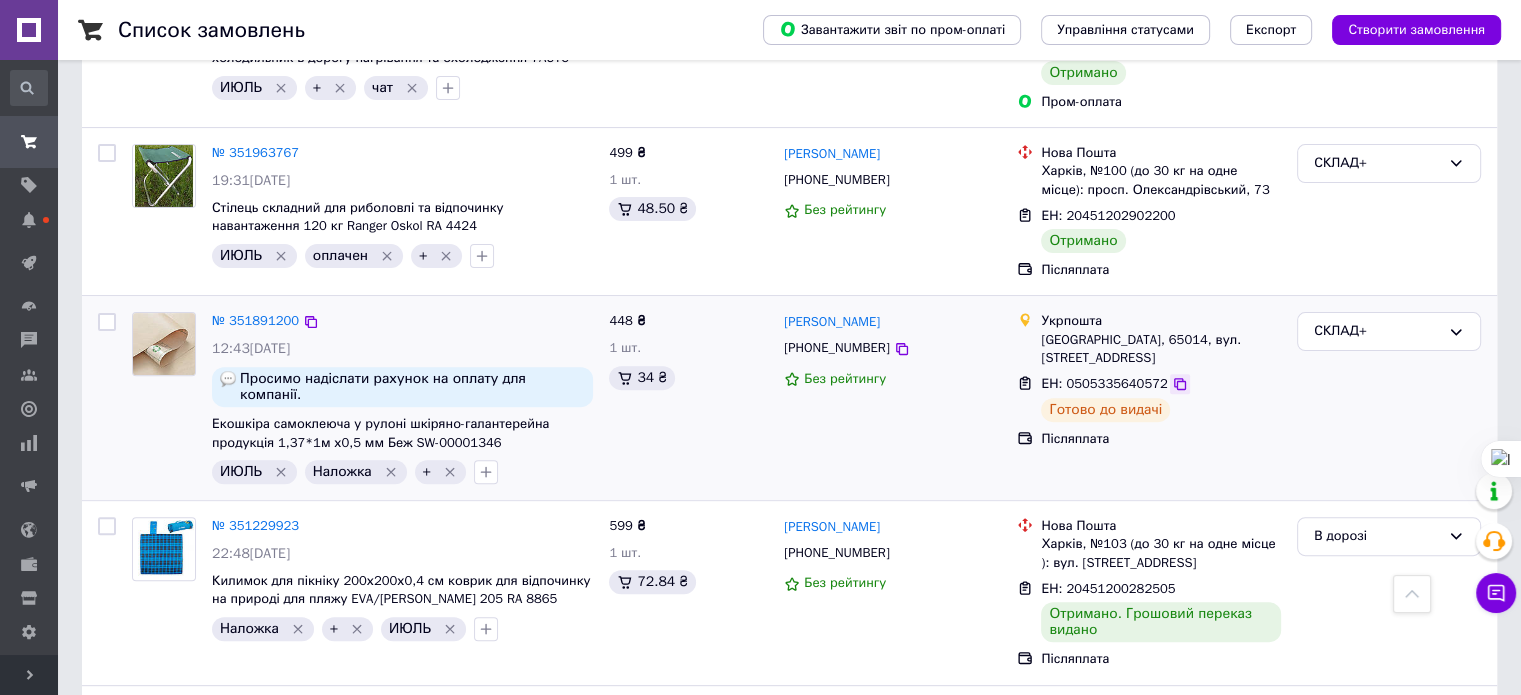 click 